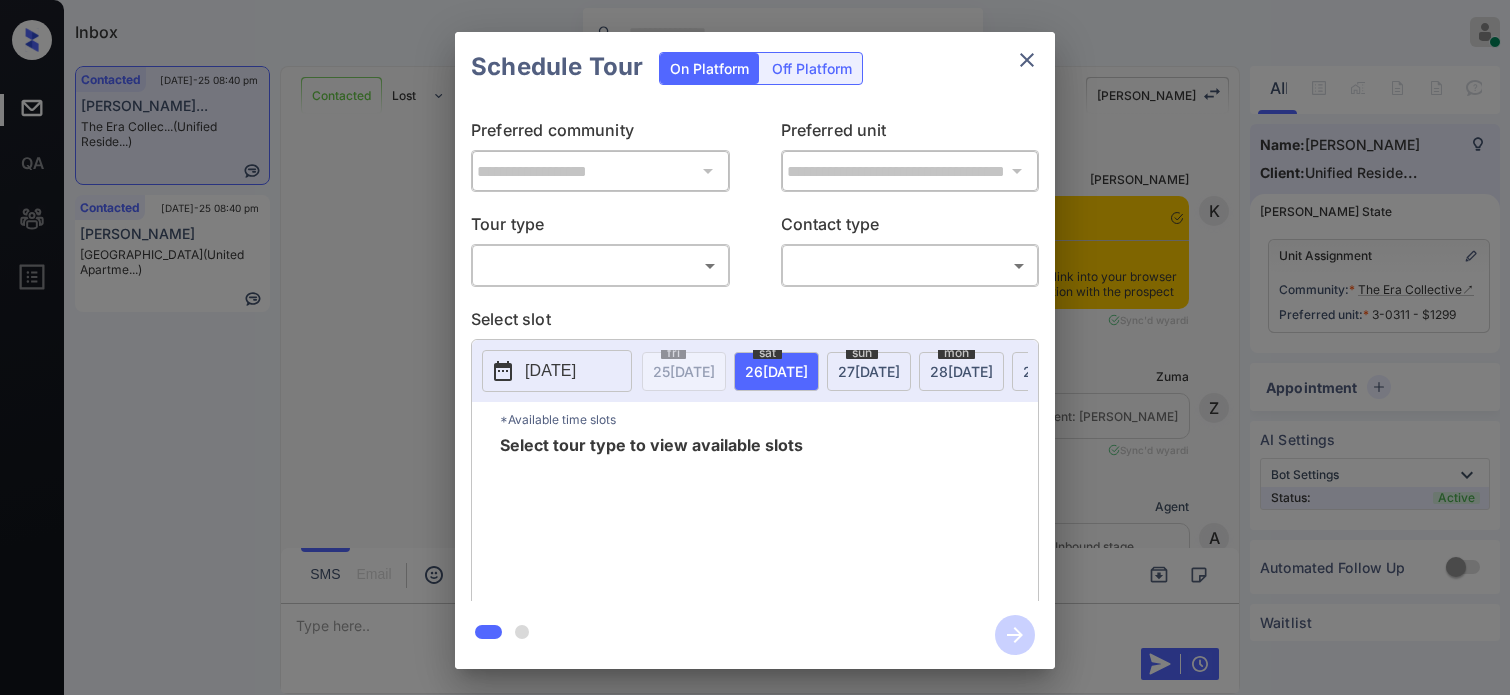 scroll, scrollTop: 0, scrollLeft: 0, axis: both 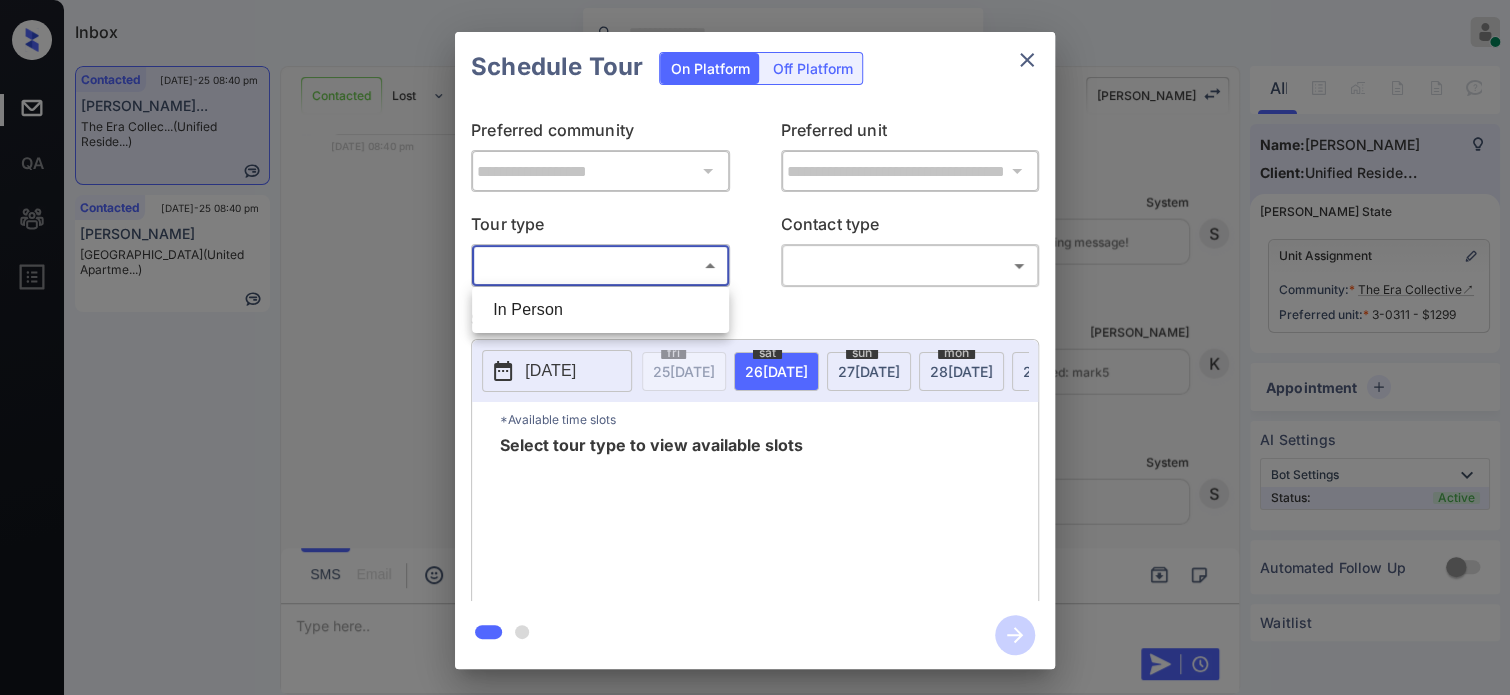 click on "Inbox Hope Jatap Online Set yourself   offline Set yourself   on break Profile Switch to  dark  mode Sign out Contacted [DATE]-25 08:40 pm   [PERSON_NAME]... The Era Collec...  (Unified Reside...) Contacted [DATE]-25 08:40 pm   [PERSON_NAME][GEOGRAPHIC_DATA]  ([GEOGRAPHIC_DATA]...) Contacted Lost Lead Sentiment: Angry Upon sliding the acknowledgement:  Lead will move to lost stage. * ​ SMS and call option will be set to opt out. AFM will be turned off for the lead. Kelsey New Message Kelsey Notes Note: [URL][DOMAIN_NAME] - Paste this link into your browser to view [PERSON_NAME] conversation with the prospect [DATE] 03:25 pm  Sync'd w  yardi K New Message [PERSON_NAME] Lead transferred to leasing agent: [PERSON_NAME] [DATE] 03:25 pm  Sync'd w  yardi Z New Message Agent Lead created via leadPoller in Inbound stage. [DATE] 03:25 pm A New Message Agent AFM Request sent to [PERSON_NAME]. [DATE] 03:25 pm A New Message Agent Notes Note: Structured Note:
Move In Date: [DATE]
A Kelsey" at bounding box center [755, 347] 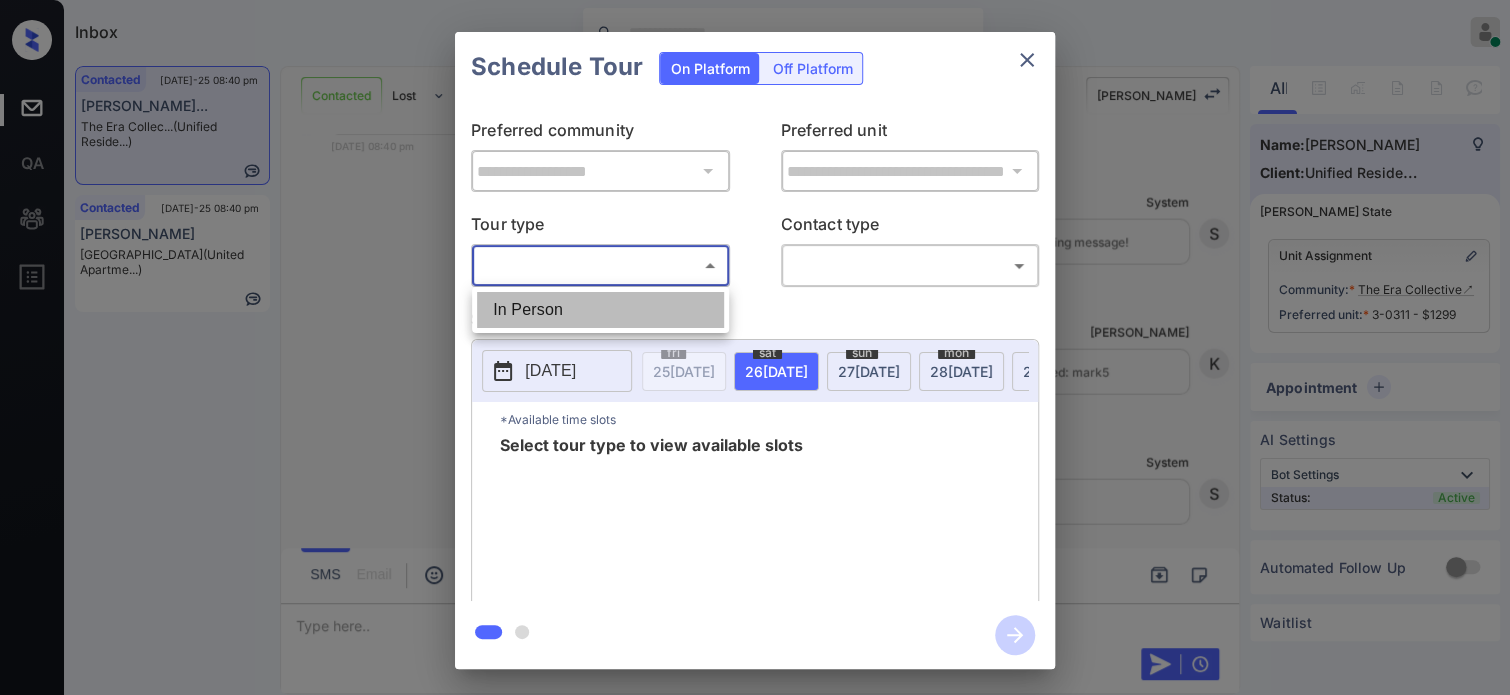 click on "In Person" at bounding box center (600, 310) 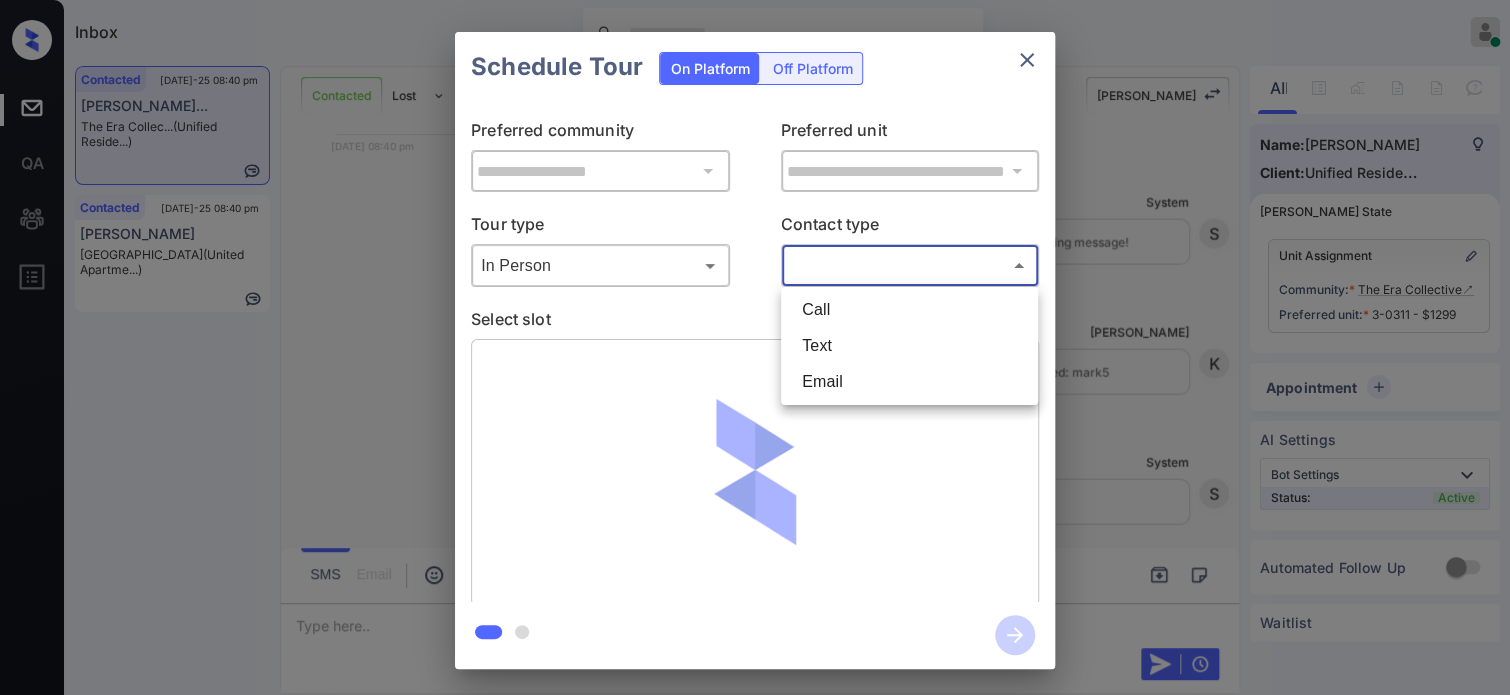 click on "Inbox Hope Jatap Online Set yourself   offline Set yourself   on break Profile Switch to  dark  mode Sign out Contacted [DATE]-25 08:40 pm   [PERSON_NAME]... The Era Collec...  (Unified Reside...) Contacted [DATE]-25 08:40 pm   [PERSON_NAME][GEOGRAPHIC_DATA]  ([GEOGRAPHIC_DATA]...) Contacted Lost Lead Sentiment: Angry Upon sliding the acknowledgement:  Lead will move to lost stage. * ​ SMS and call option will be set to opt out. AFM will be turned off for the lead. Kelsey New Message Kelsey Notes Note: [URL][DOMAIN_NAME] - Paste this link into your browser to view [PERSON_NAME] conversation with the prospect [DATE] 03:25 pm  Sync'd w  yardi K New Message [PERSON_NAME] Lead transferred to leasing agent: [PERSON_NAME] [DATE] 03:25 pm  Sync'd w  yardi Z New Message Agent Lead created via leadPoller in Inbound stage. [DATE] 03:25 pm A New Message Agent AFM Request sent to [PERSON_NAME]. [DATE] 03:25 pm A New Message Agent Notes Note: Structured Note:
Move In Date: [DATE]
A Kelsey" at bounding box center [755, 347] 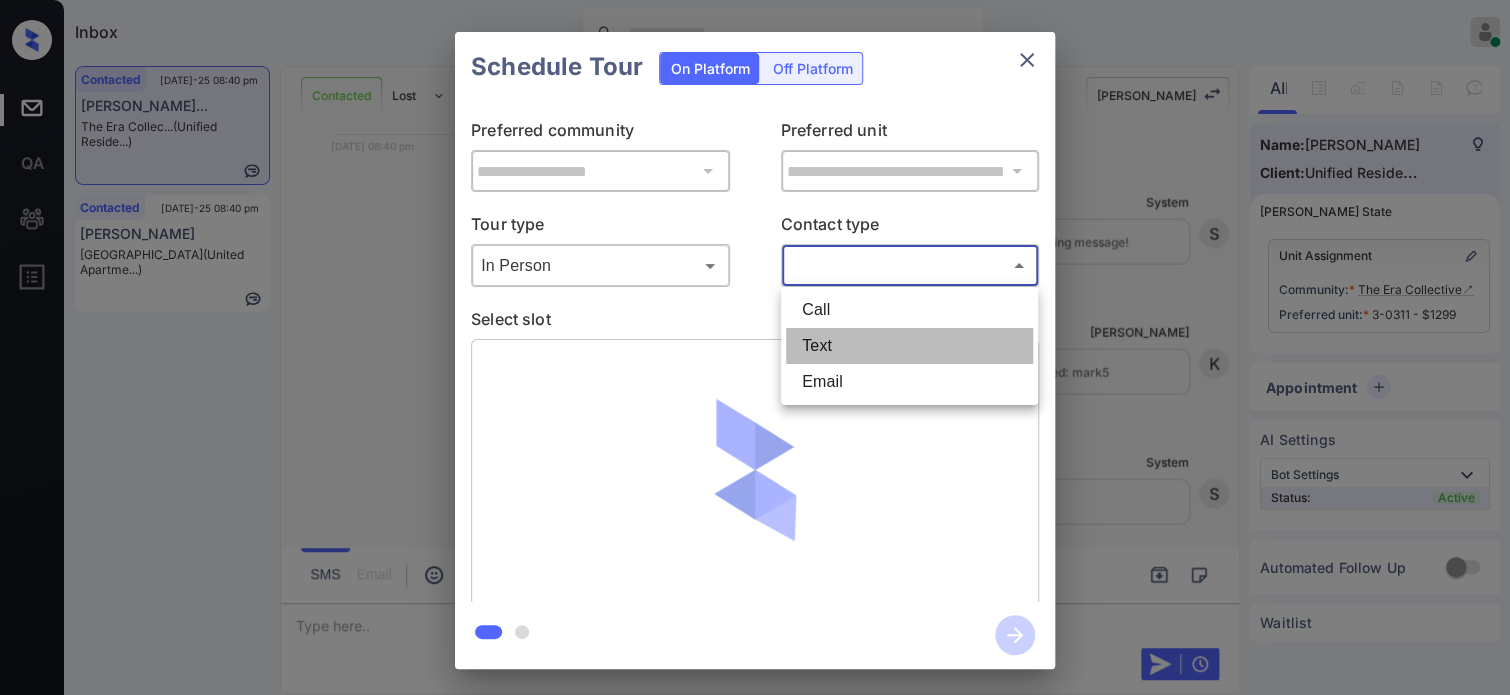 click on "Text" at bounding box center (909, 346) 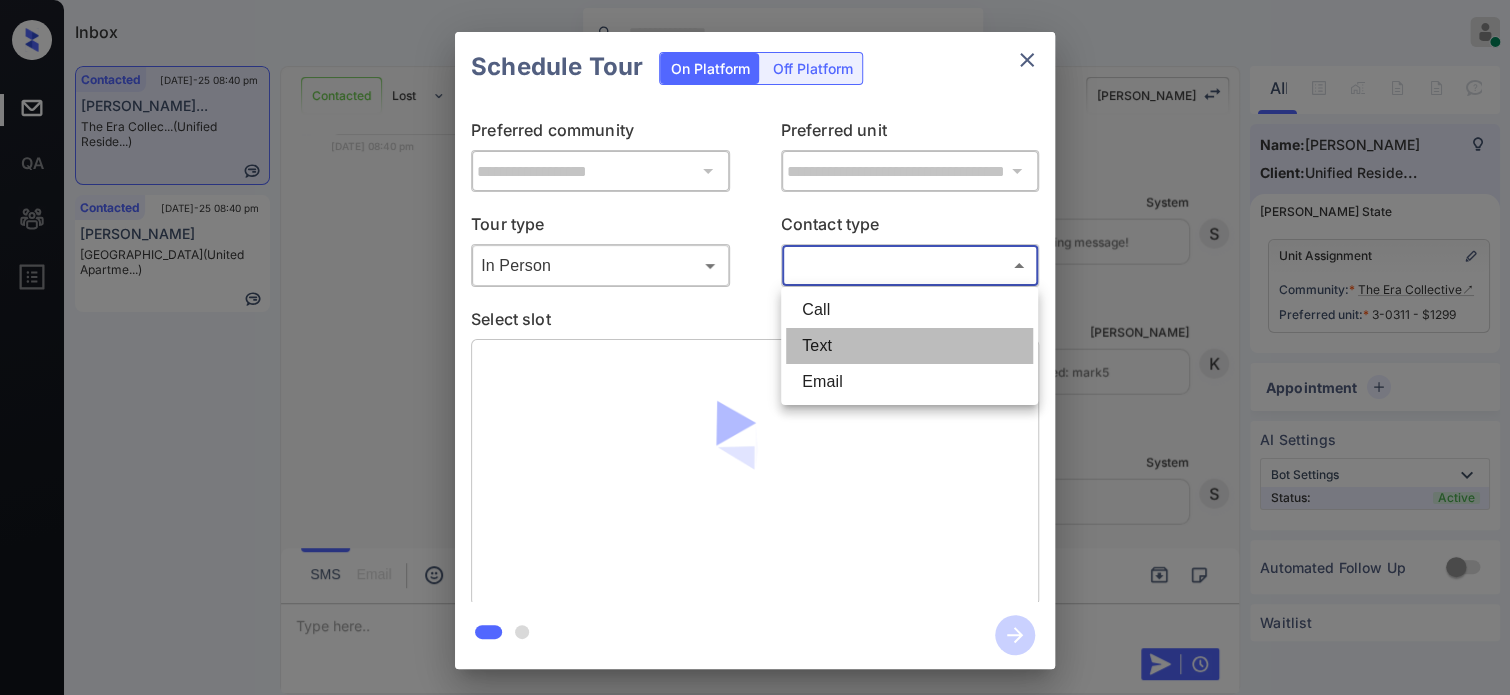 type on "****" 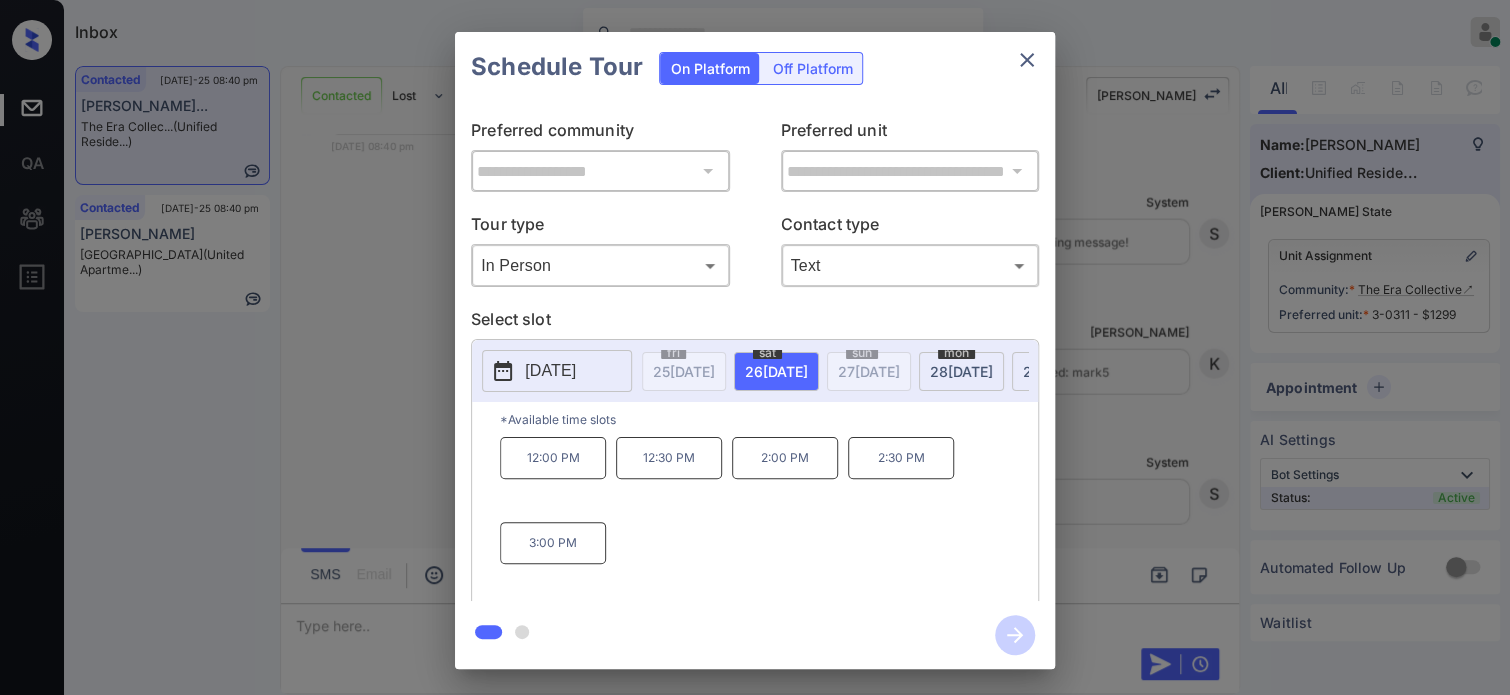 click on "**********" at bounding box center [755, 350] 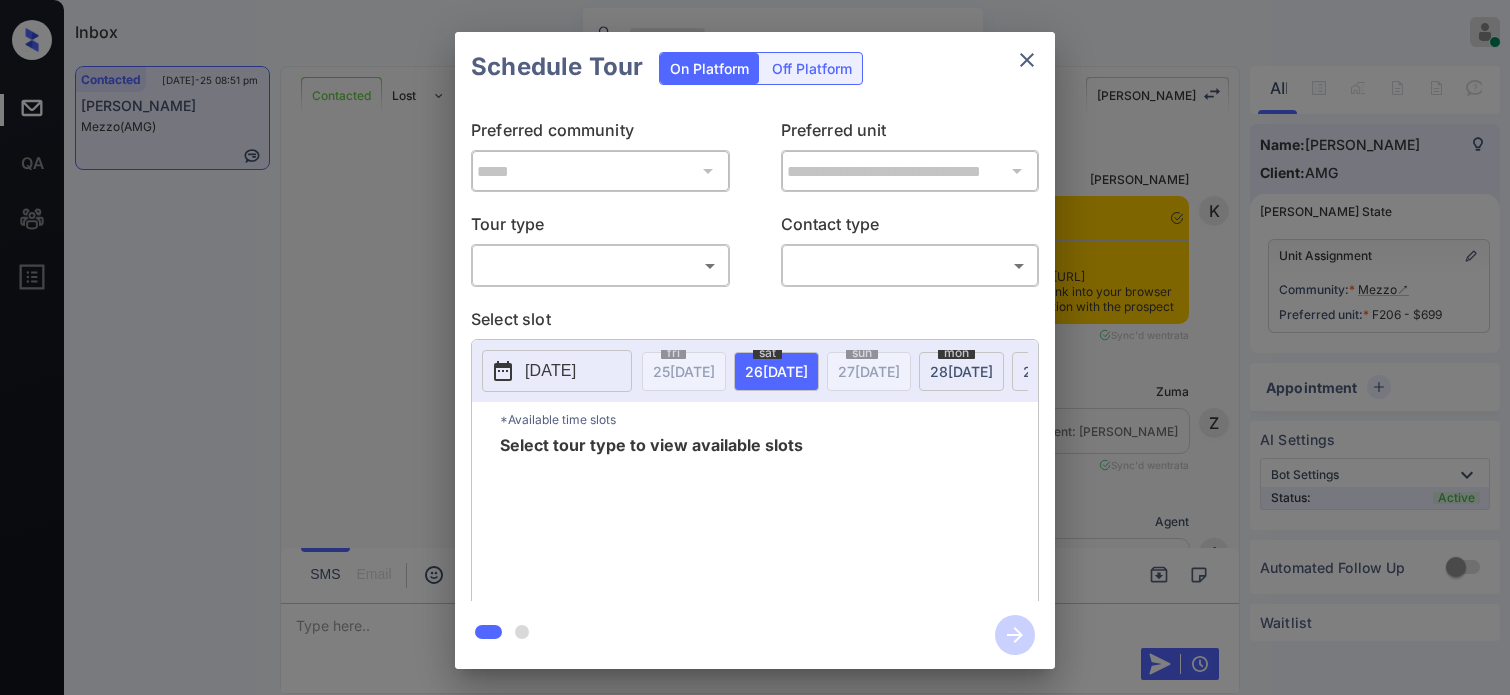scroll, scrollTop: 0, scrollLeft: 0, axis: both 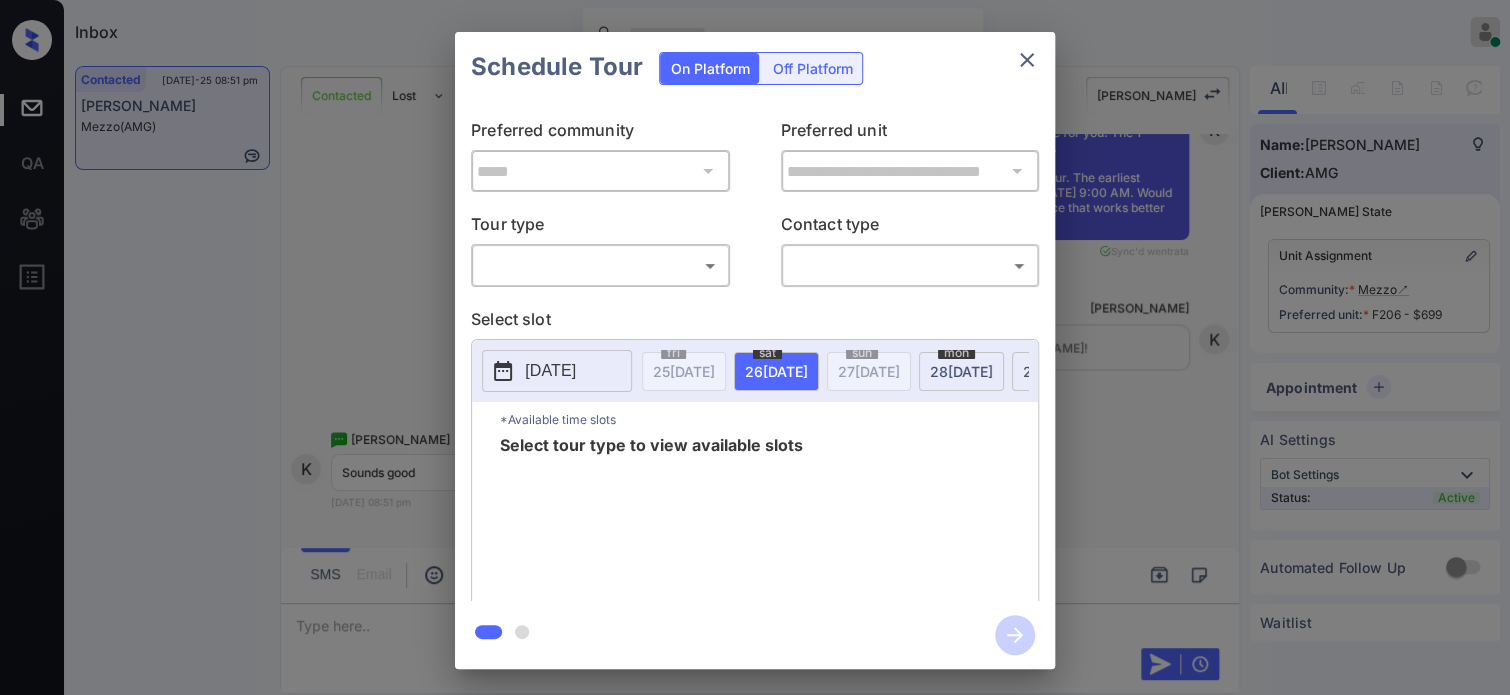 click on "Inbox Hope Jatap Online Set yourself   offline Set yourself   on break Profile Switch to  dark  mode Sign out Contacted Jul-25 08:51 pm   Kari Norman Mezzo  (AMG) Contacted Lost Lead Sentiment: Angry Upon sliding the acknowledgement:  Lead will move to lost stage. * ​ SMS and call option will be set to opt out. AFM will be turned off for the lead. Kelsey New Message Kelsey Notes Note: <a href="https://conversation.getzuma.com/68844da856185ea364f85006">https://conversation.getzuma.com/68844da856185ea364f85006</a> - Paste this link into your browser to view Kelsey’s conversation with the prospect Jul 25, 2025 08:38 pm  Sync'd w  entrata K New Message Zuma Lead transferred to leasing agent: kelsey Jul 25, 2025 08:38 pm  Sync'd w  entrata Z New Message Agent Lead created via leadPoller in Inbound stage. Jul 25, 2025 08:38 pm A New Message Agent AFM Request sent to Kelsey. Jul 25, 2025 08:38 pm A New Message Agent Notes Note: Structured Note:
Move In Date: 2025-07-25
Jul 25, 2025 08:38 pm A New Message K" at bounding box center (755, 347) 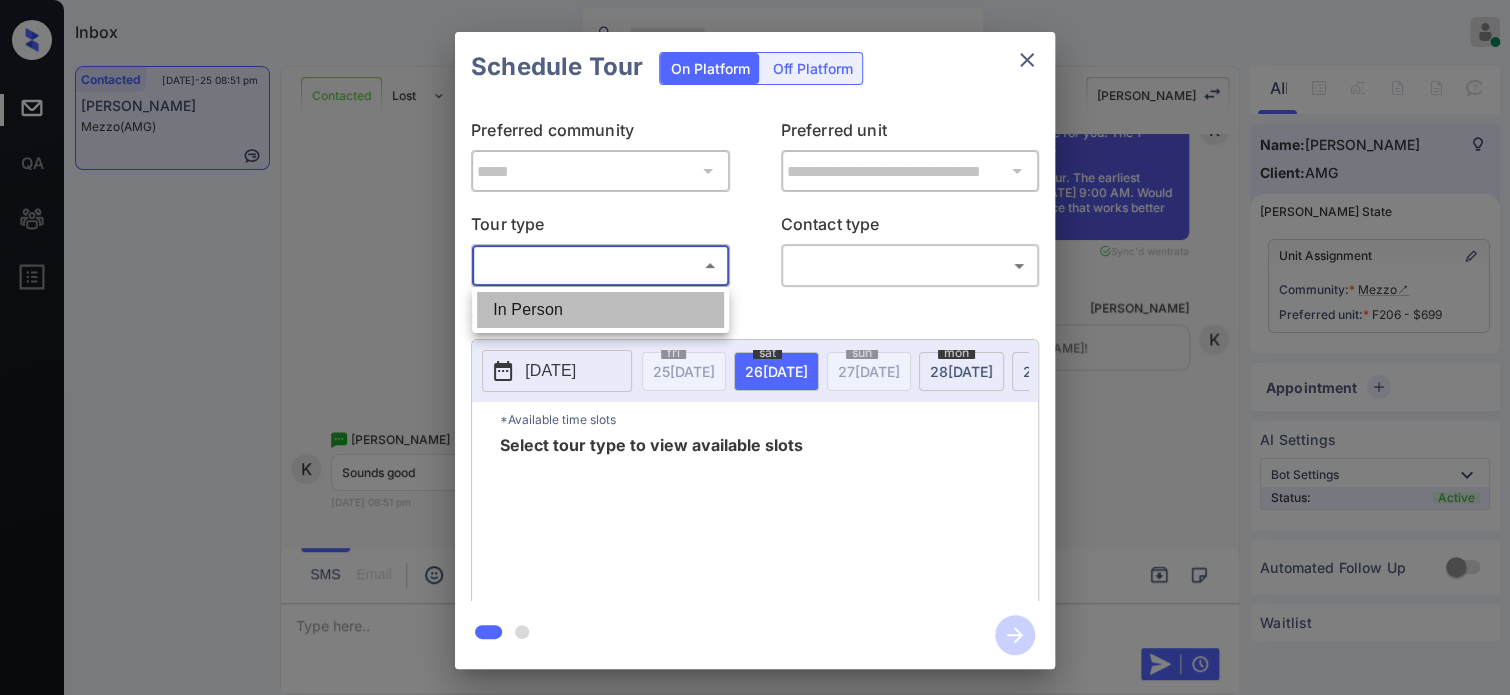 click on "In Person" at bounding box center [600, 310] 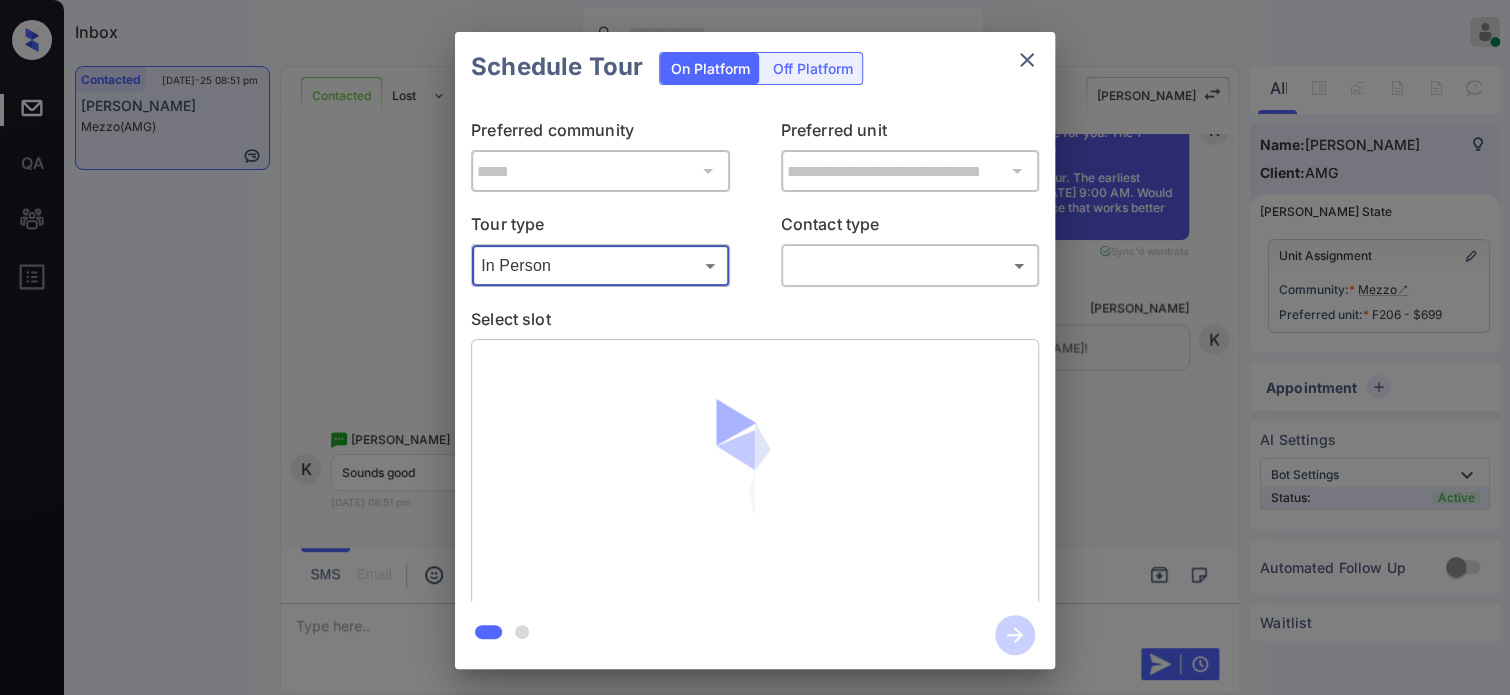 click on "Inbox Hope Jatap Online Set yourself   offline Set yourself   on break Profile Switch to  dark  mode Sign out Contacted Jul-25 08:51 pm   Kari Norman Mezzo  (AMG) Contacted Lost Lead Sentiment: Angry Upon sliding the acknowledgement:  Lead will move to lost stage. * ​ SMS and call option will be set to opt out. AFM will be turned off for the lead. Kelsey New Message Kelsey Notes Note: <a href="https://conversation.getzuma.com/68844da856185ea364f85006">https://conversation.getzuma.com/68844da856185ea364f85006</a> - Paste this link into your browser to view Kelsey’s conversation with the prospect Jul 25, 2025 08:38 pm  Sync'd w  entrata K New Message Zuma Lead transferred to leasing agent: kelsey Jul 25, 2025 08:38 pm  Sync'd w  entrata Z New Message Agent Lead created via leadPoller in Inbound stage. Jul 25, 2025 08:38 pm A New Message Agent AFM Request sent to Kelsey. Jul 25, 2025 08:38 pm A New Message Agent Notes Note: Structured Note:
Move In Date: 2025-07-25
Jul 25, 2025 08:38 pm A New Message K" at bounding box center (755, 347) 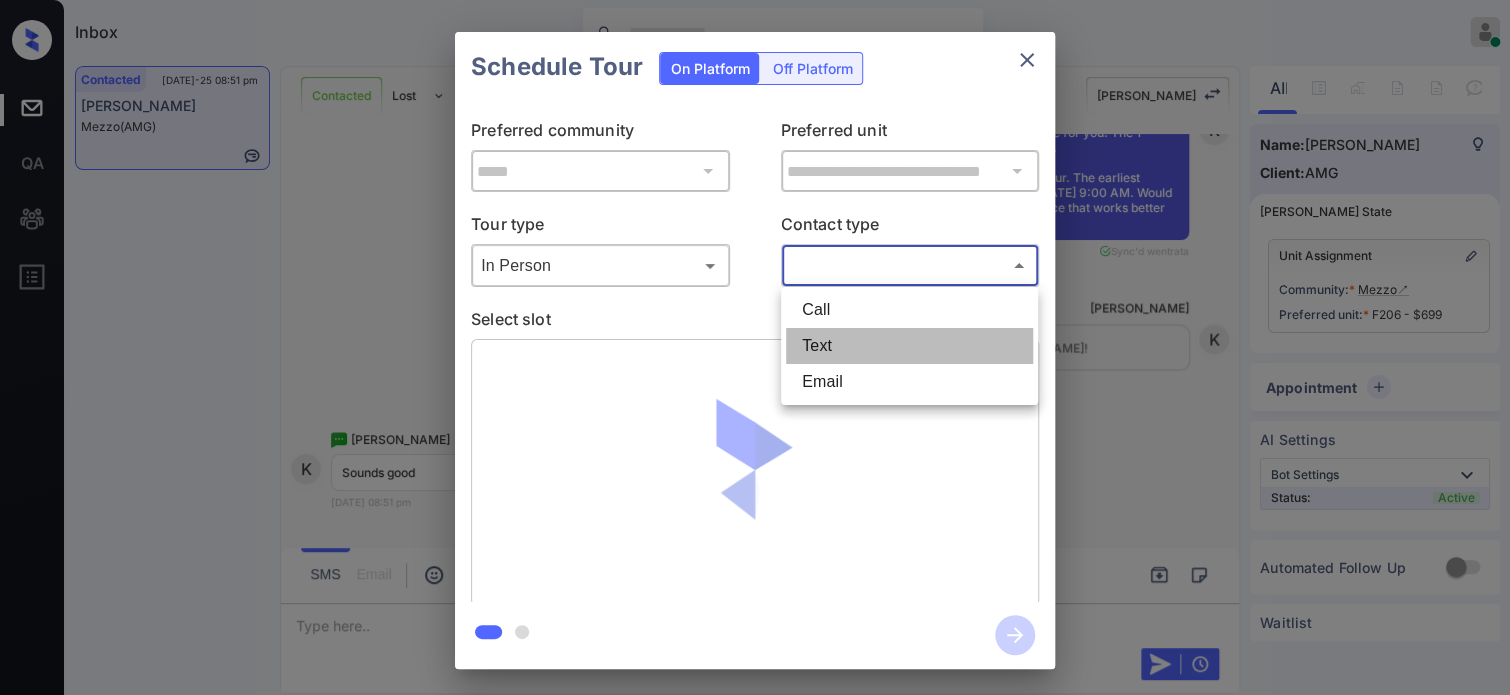 click on "Text" at bounding box center (909, 346) 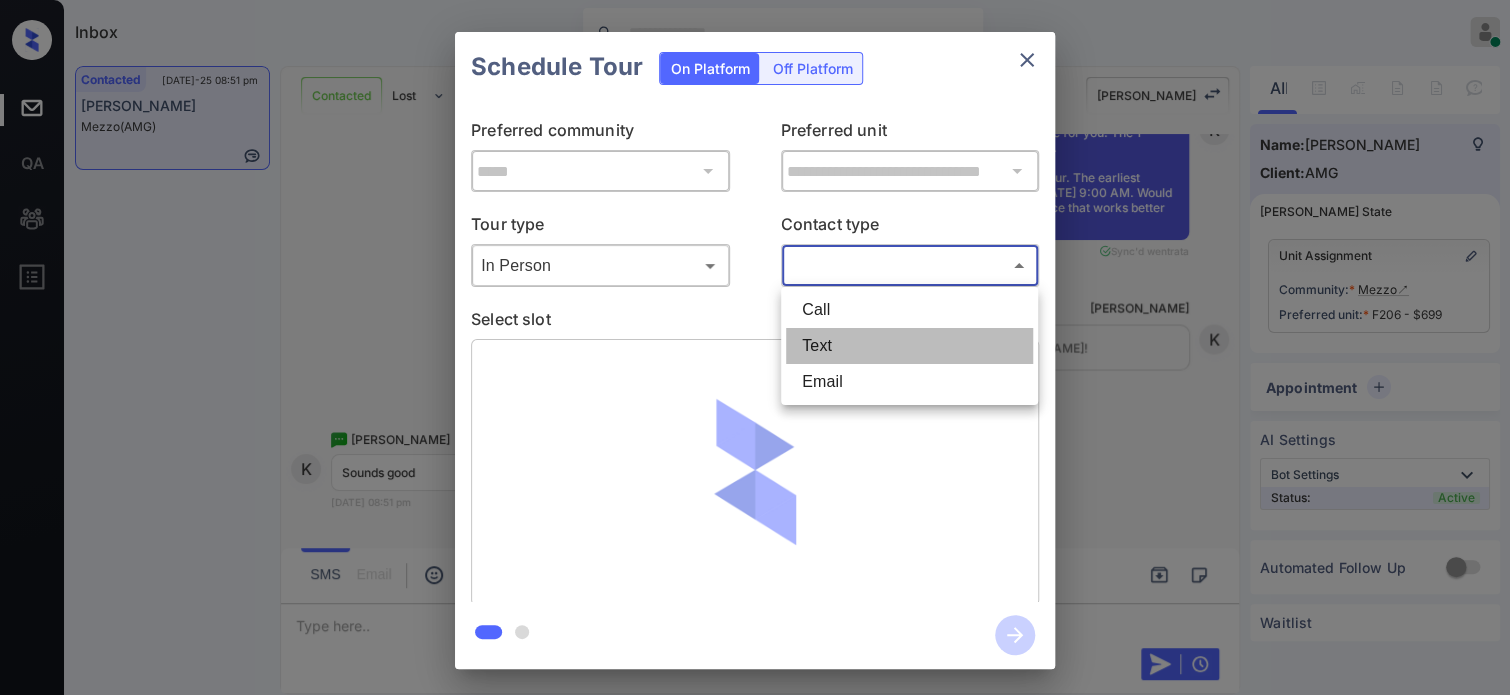 type on "****" 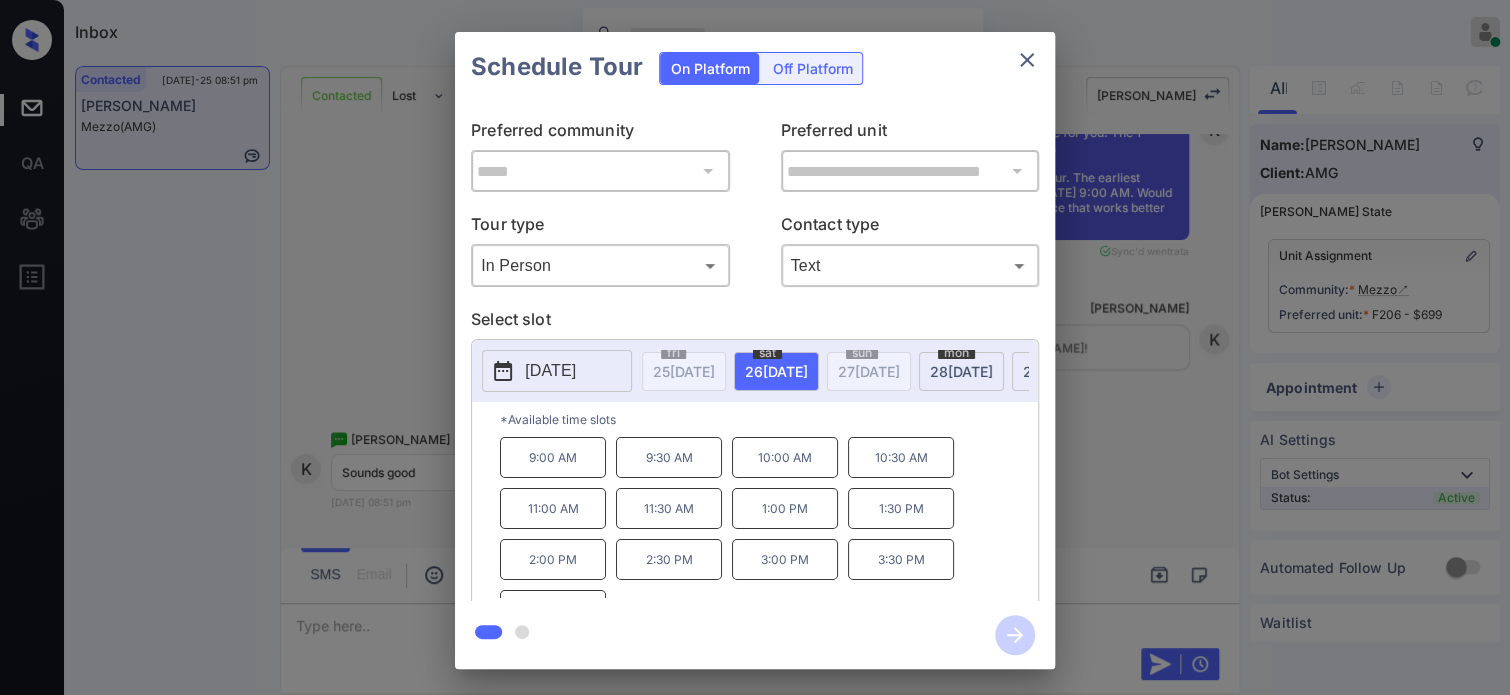 click on "**********" at bounding box center [755, 350] 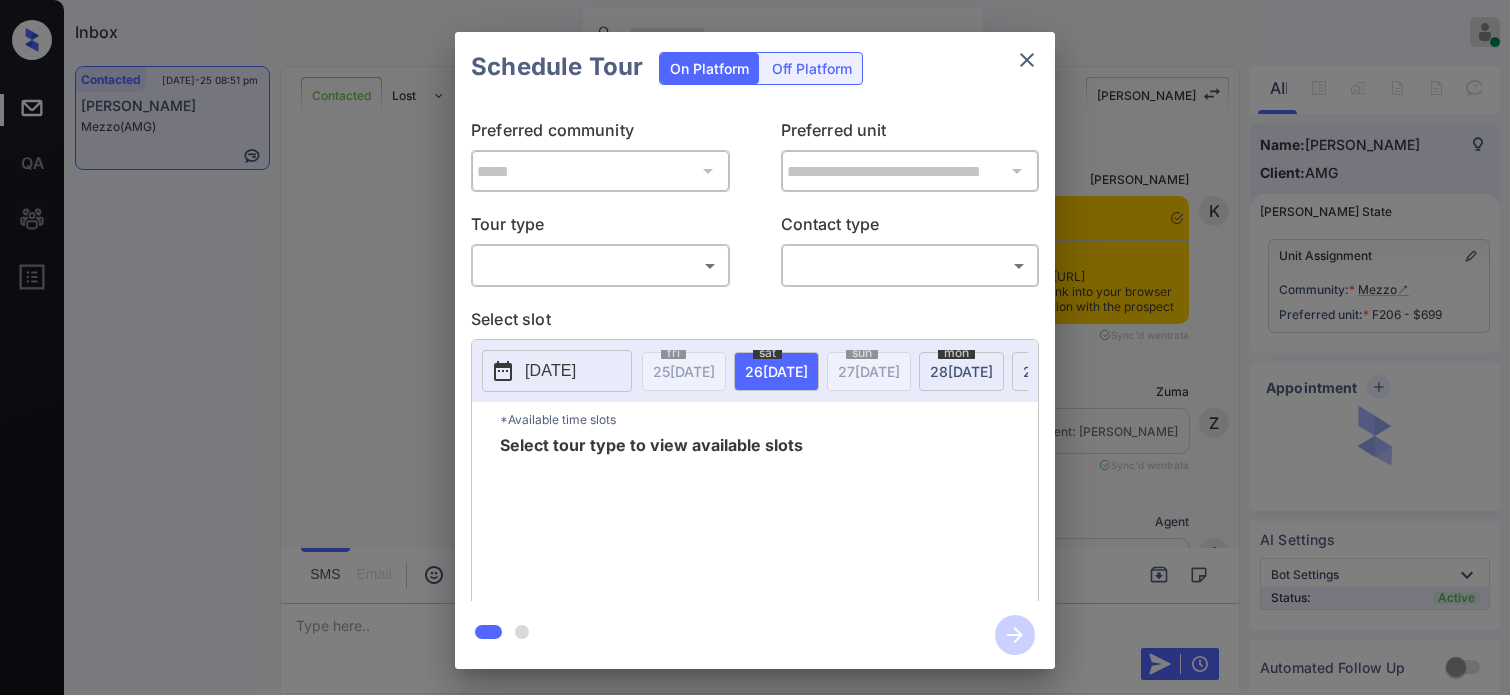 scroll, scrollTop: 0, scrollLeft: 0, axis: both 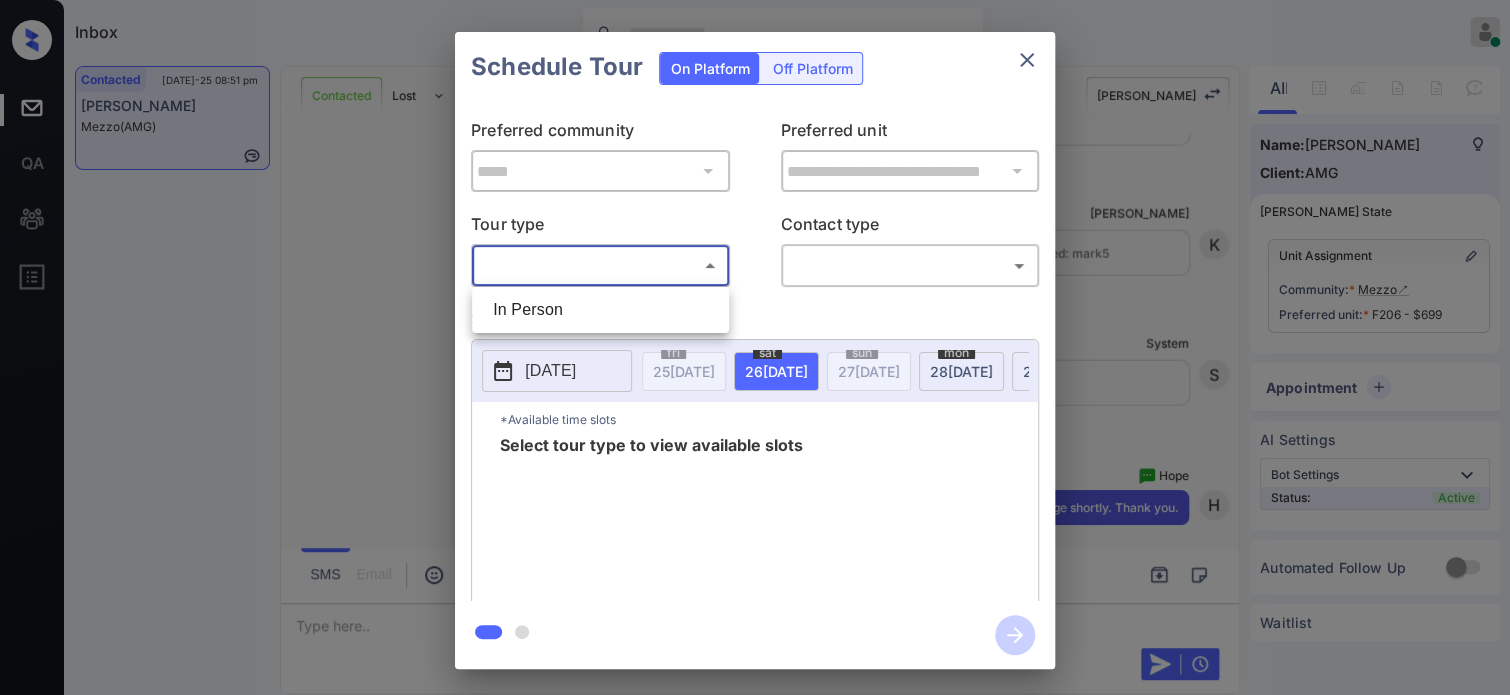 drag, startPoint x: 579, startPoint y: 264, endPoint x: 549, endPoint y: 310, distance: 54.91812 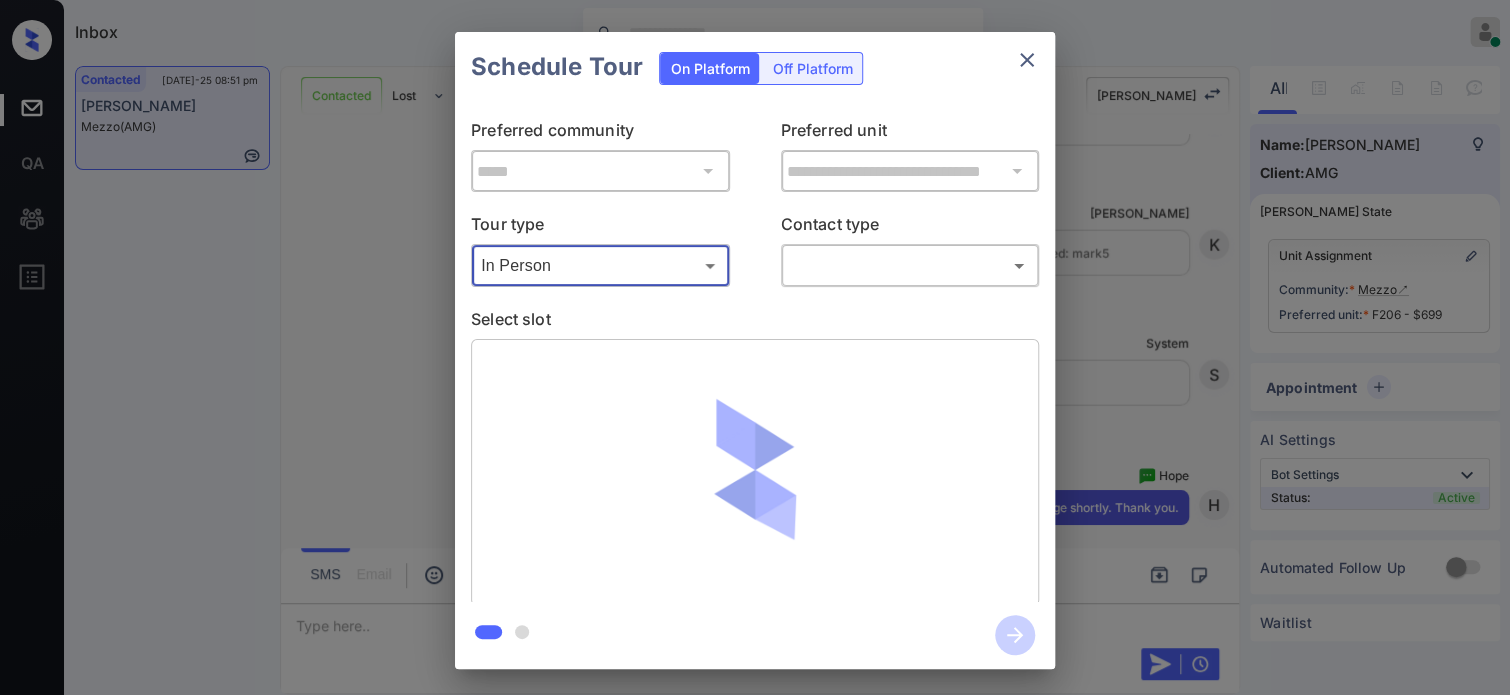 click on "Inbox Hope Jatap Online Set yourself   offline Set yourself   on break Profile Switch to  dark  mode Sign out Contacted Jul-25 08:51 pm   Kari Norman Mezzo  (AMG) Contacted Lost Lead Sentiment: Angry Upon sliding the acknowledgement:  Lead will move to lost stage. * ​ SMS and call option will be set to opt out. AFM will be turned off for the lead. Kelsey New Message Kelsey Notes Note: <a href="https://conversation.getzuma.com/68844da856185ea364f85006">https://conversation.getzuma.com/68844da856185ea364f85006</a> - Paste this link into your browser to view Kelsey’s conversation with the prospect Jul 25, 2025 08:38 pm  Sync'd w  entrata K New Message Zuma Lead transferred to leasing agent: kelsey Jul 25, 2025 08:38 pm  Sync'd w  entrata Z New Message Agent Lead created via leadPoller in Inbound stage. Jul 25, 2025 08:38 pm A New Message Agent AFM Request sent to Kelsey. Jul 25, 2025 08:38 pm A New Message Agent Notes Note: Structured Note:
Move In Date: 2025-07-25
Jul 25, 2025 08:38 pm A New Message K" at bounding box center [755, 347] 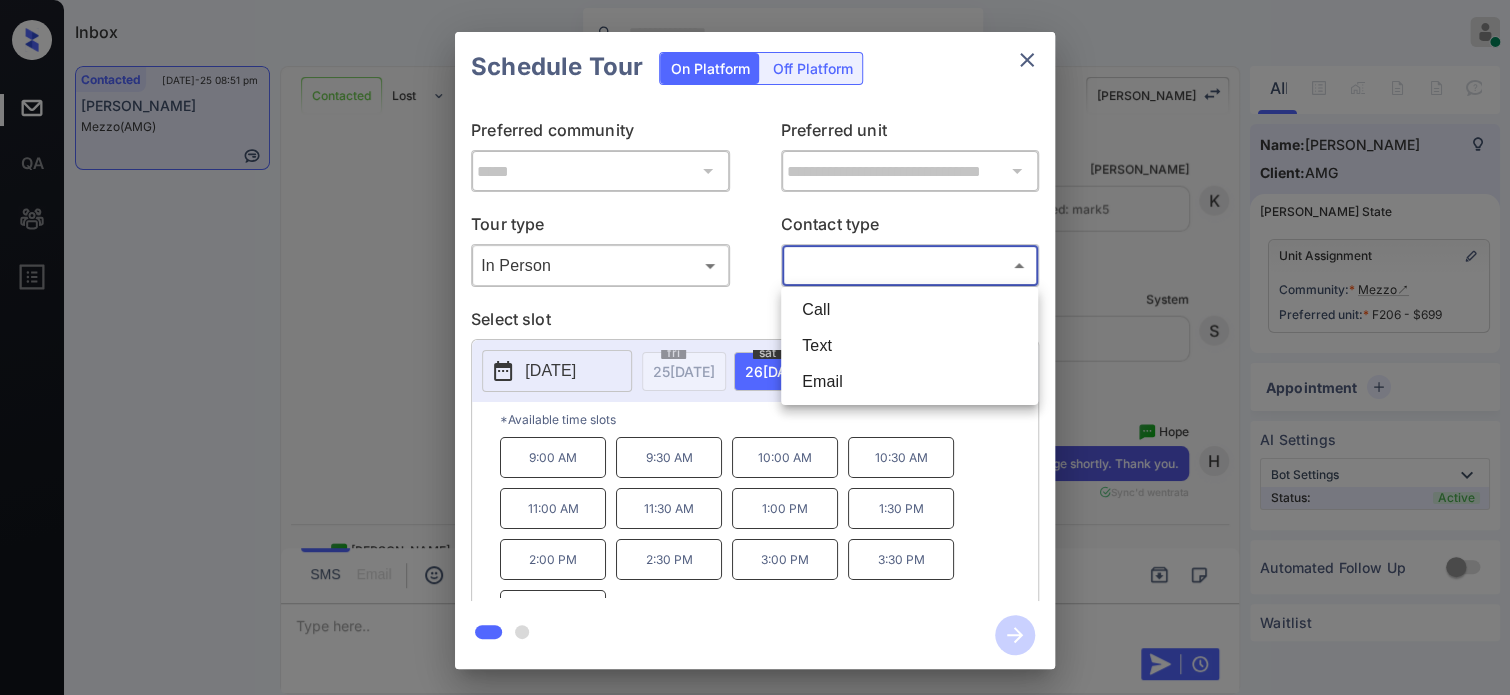 click on "Text" at bounding box center (909, 346) 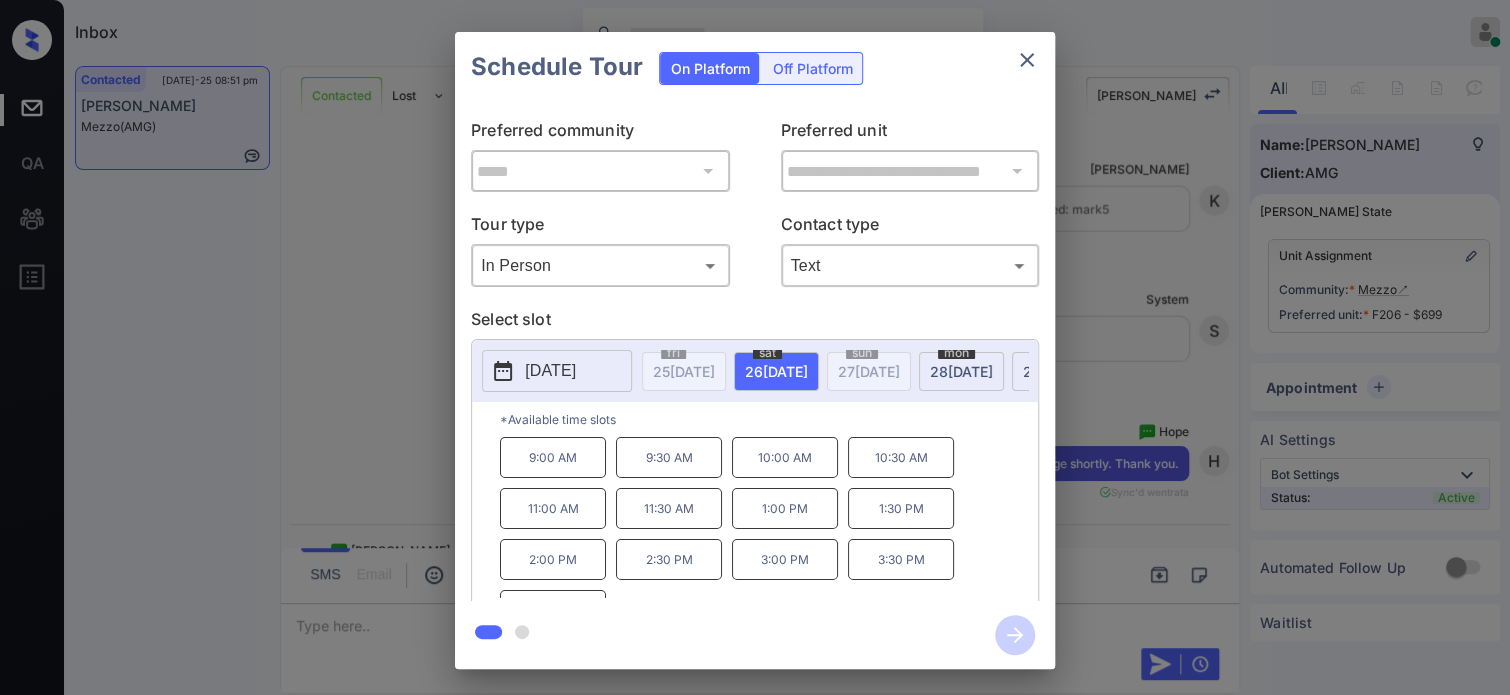 click on "9:00 AM" at bounding box center (553, 457) 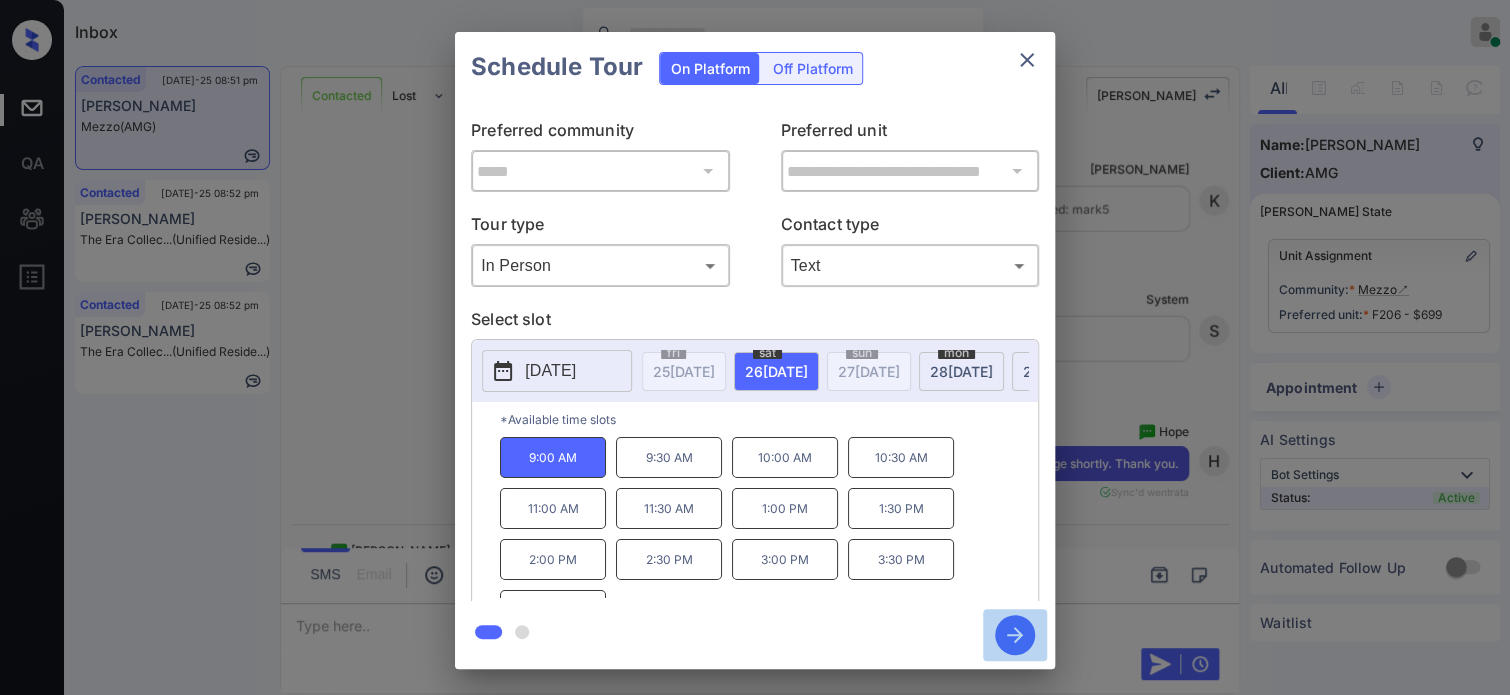 click 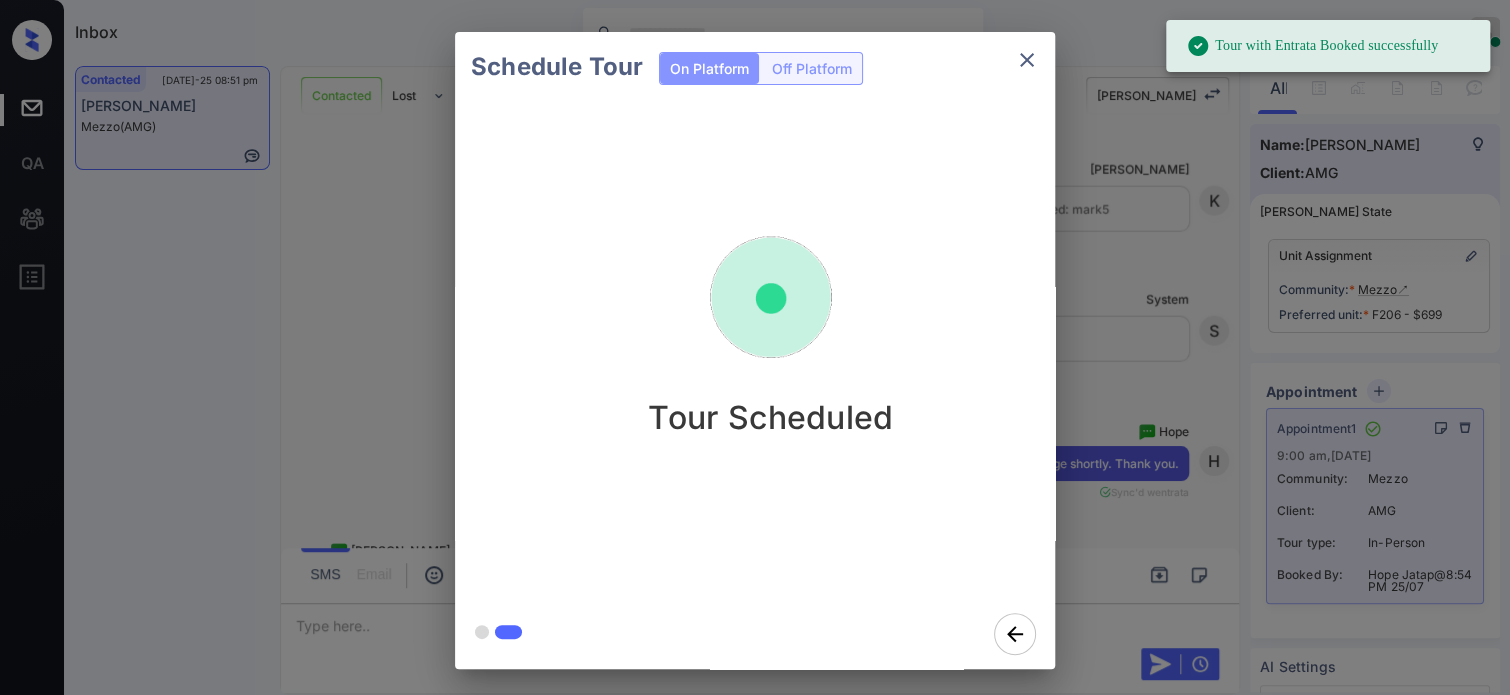 click on "Schedule Tour On Platform Off Platform Tour Scheduled" at bounding box center (755, 350) 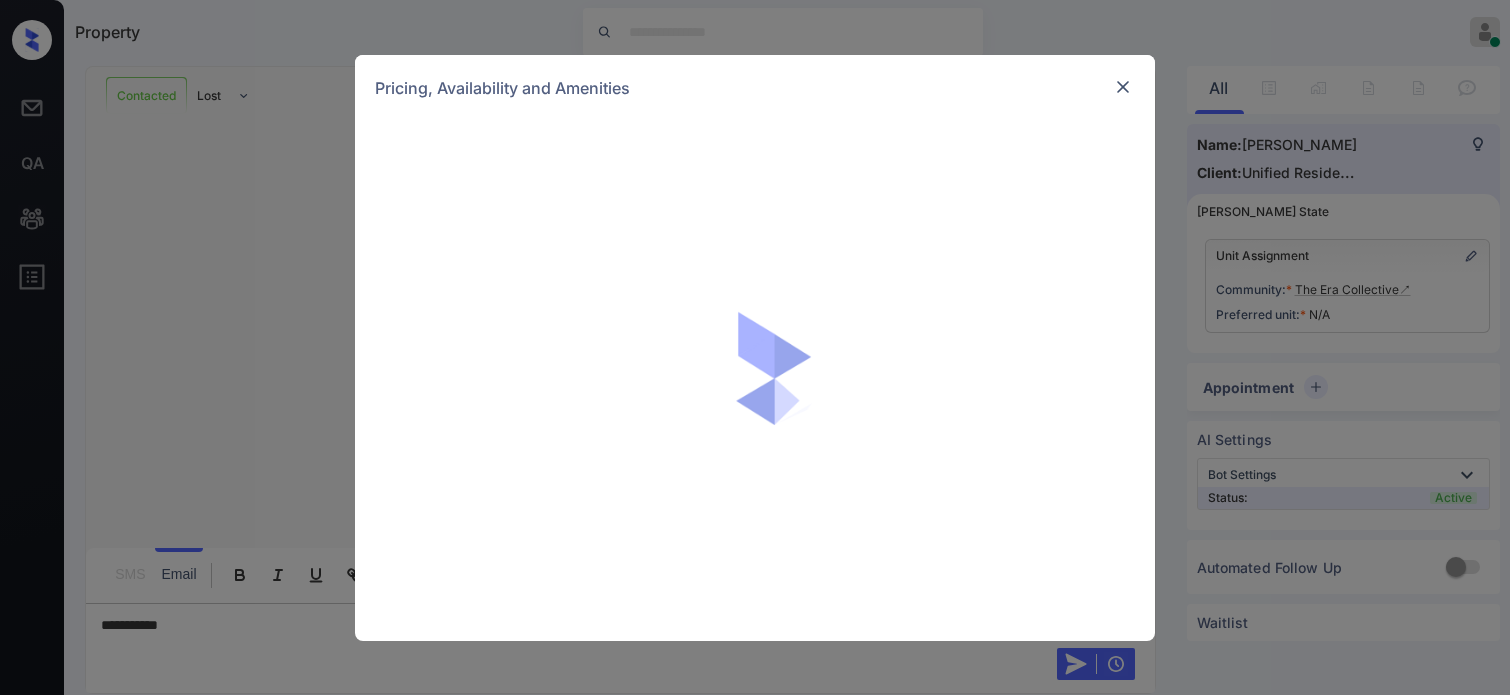 scroll, scrollTop: 0, scrollLeft: 0, axis: both 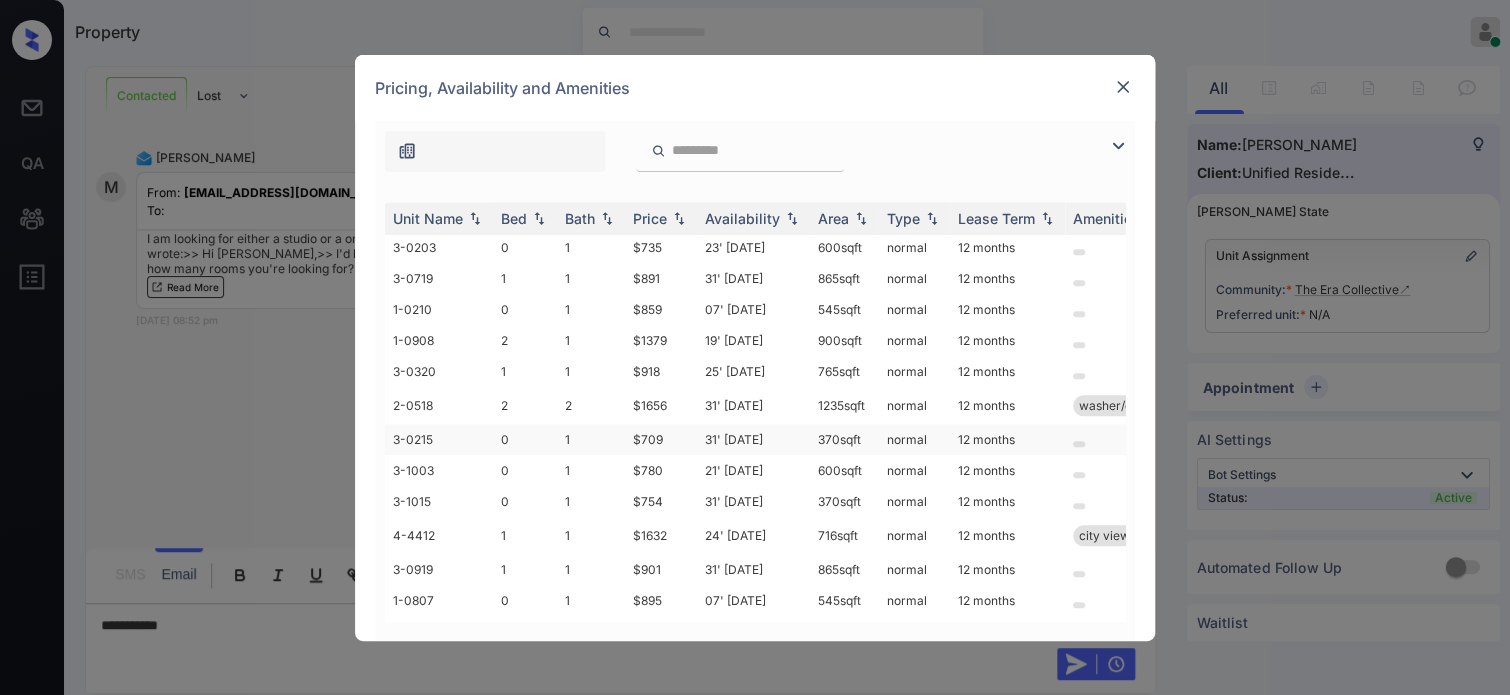 click on "$709" at bounding box center [661, 439] 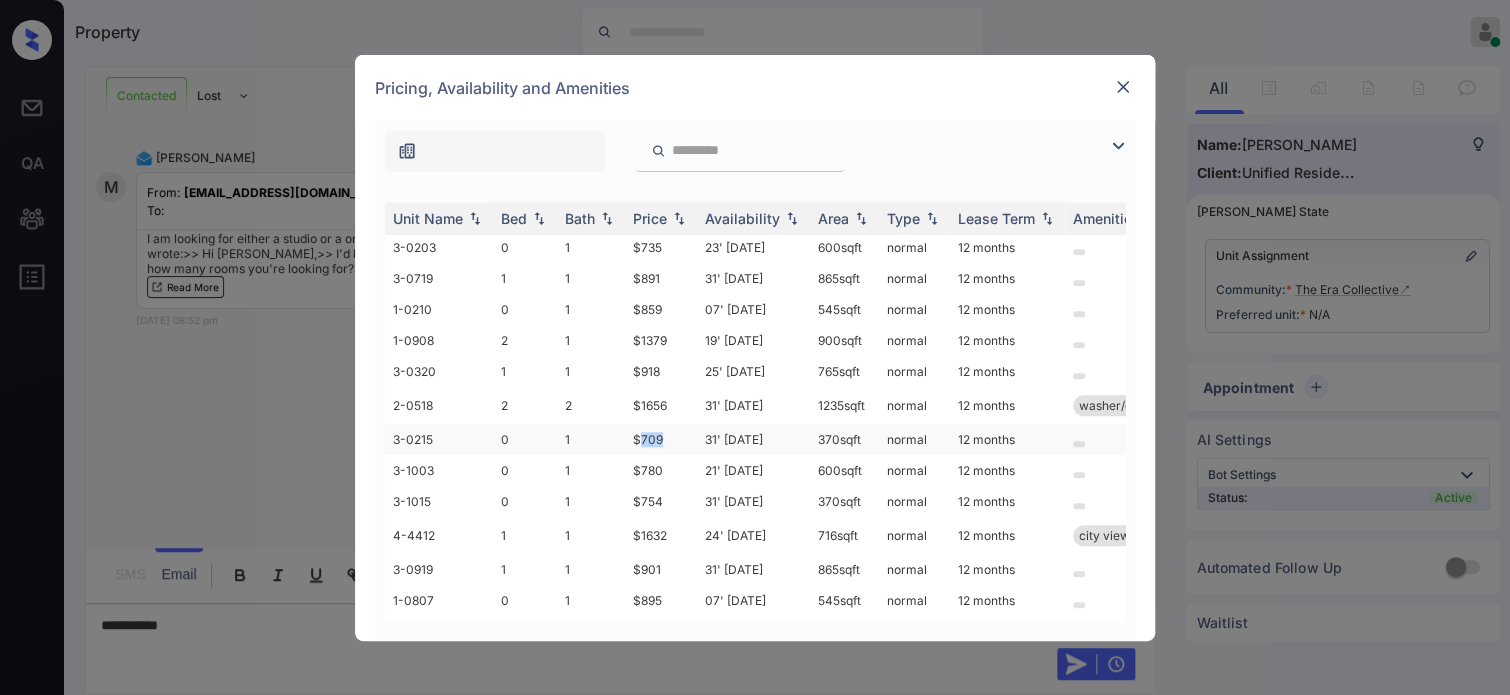 click on "$709" at bounding box center [661, 439] 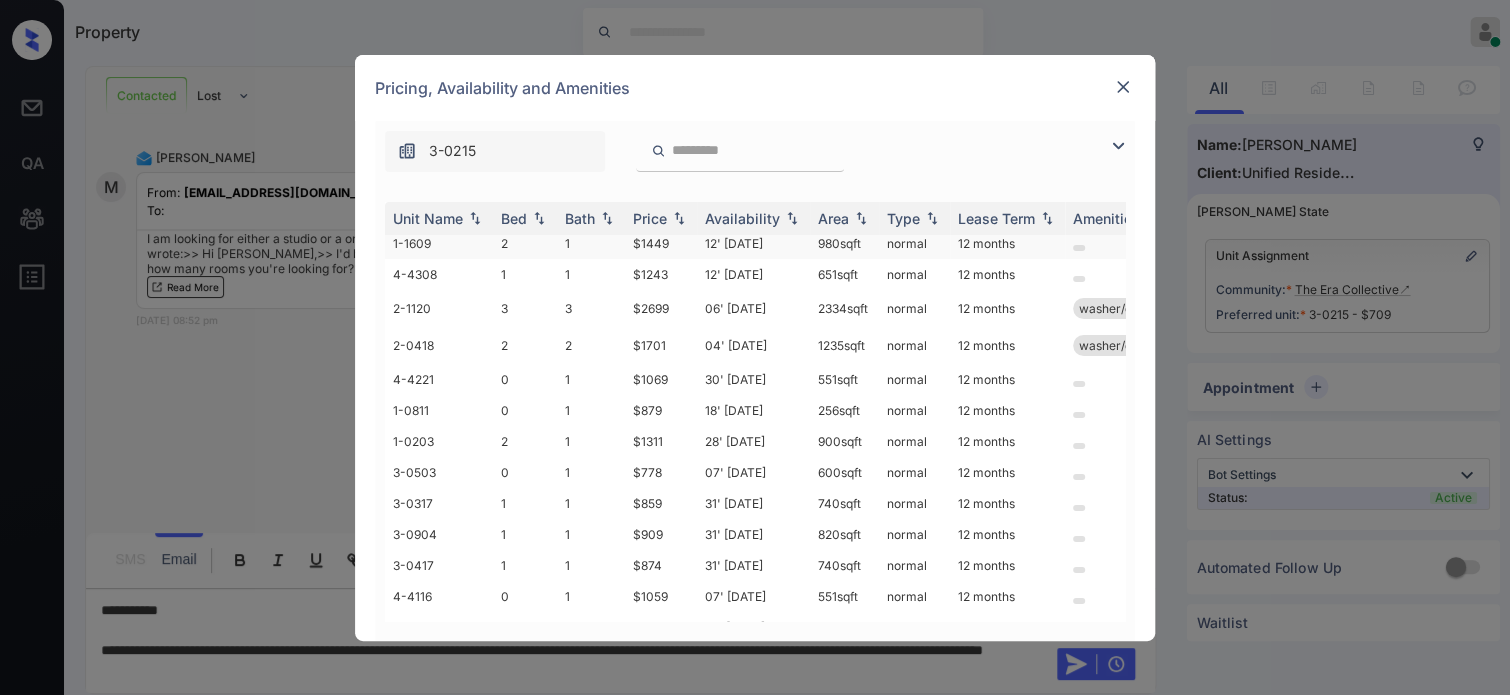 scroll, scrollTop: 0, scrollLeft: 0, axis: both 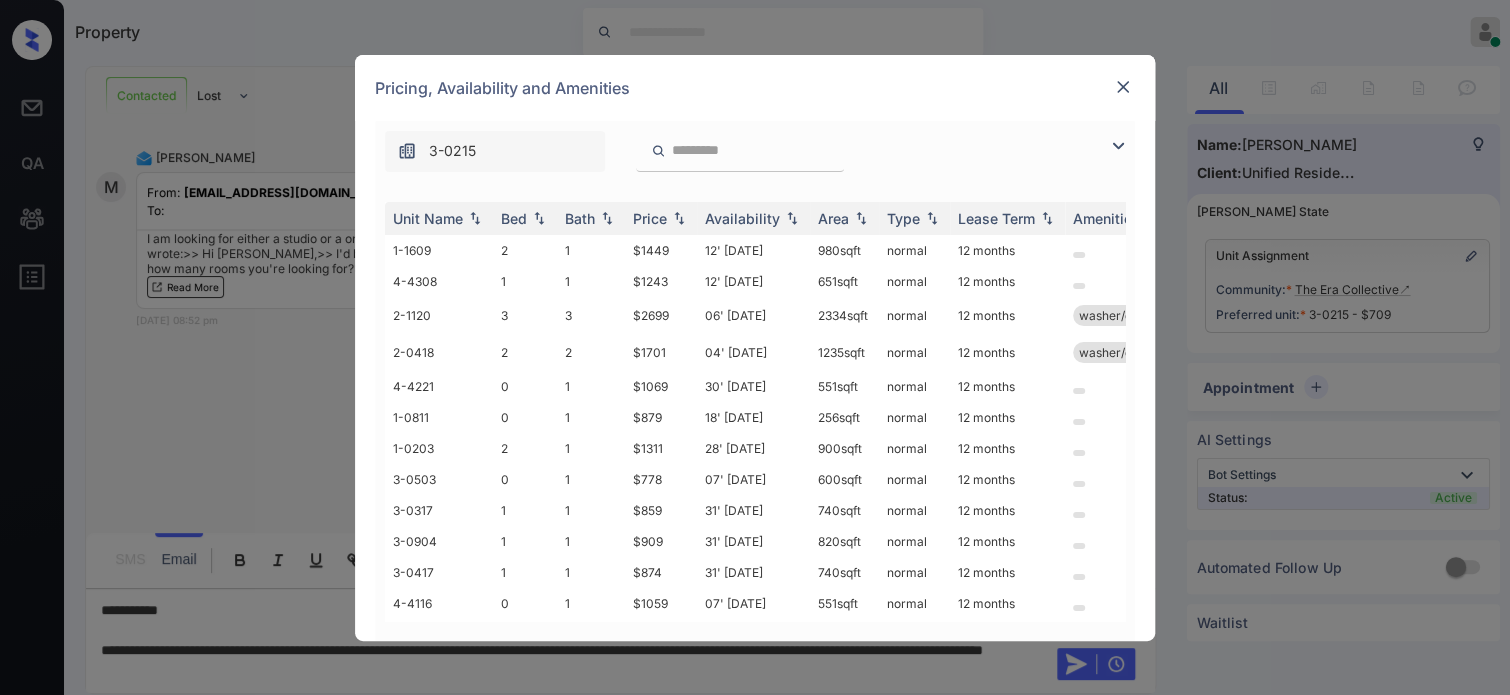 click at bounding box center (1123, 87) 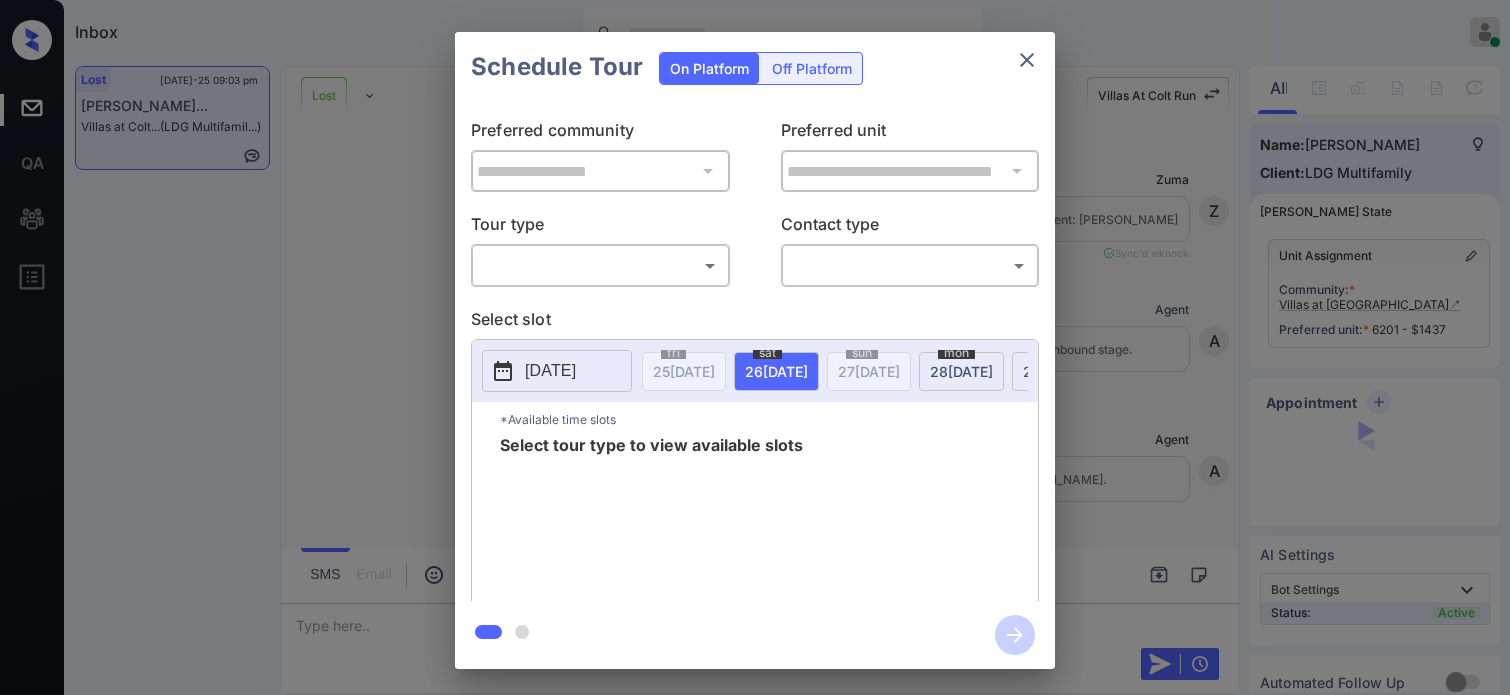 scroll, scrollTop: 0, scrollLeft: 0, axis: both 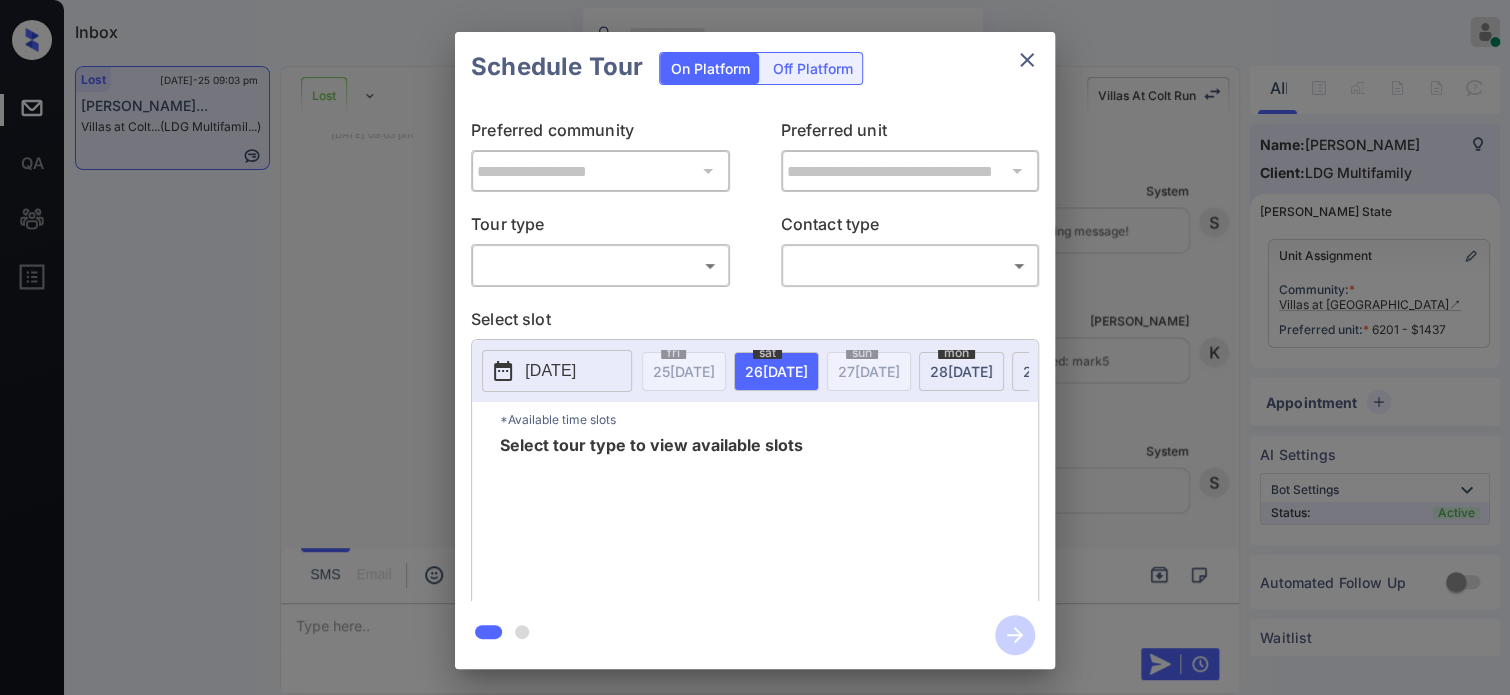 click on "**********" at bounding box center (755, 350) 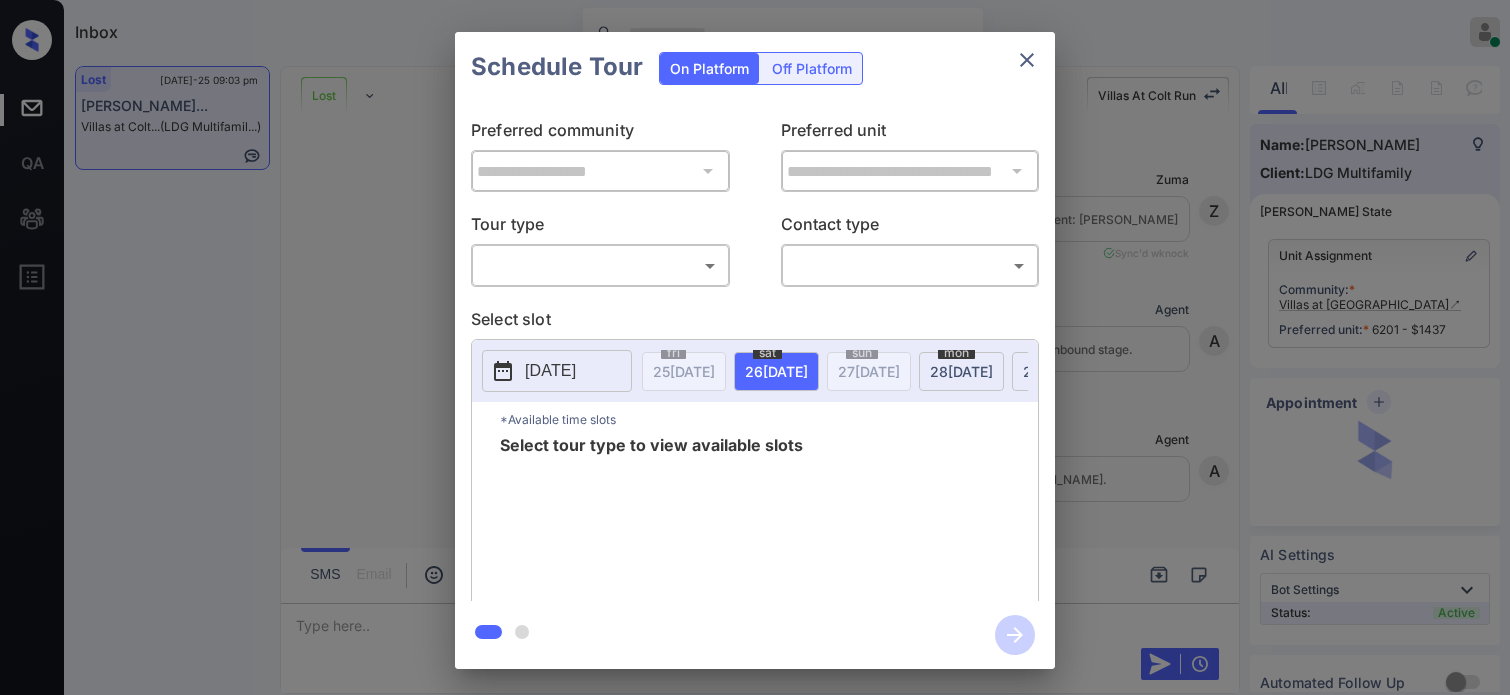 scroll, scrollTop: 0, scrollLeft: 0, axis: both 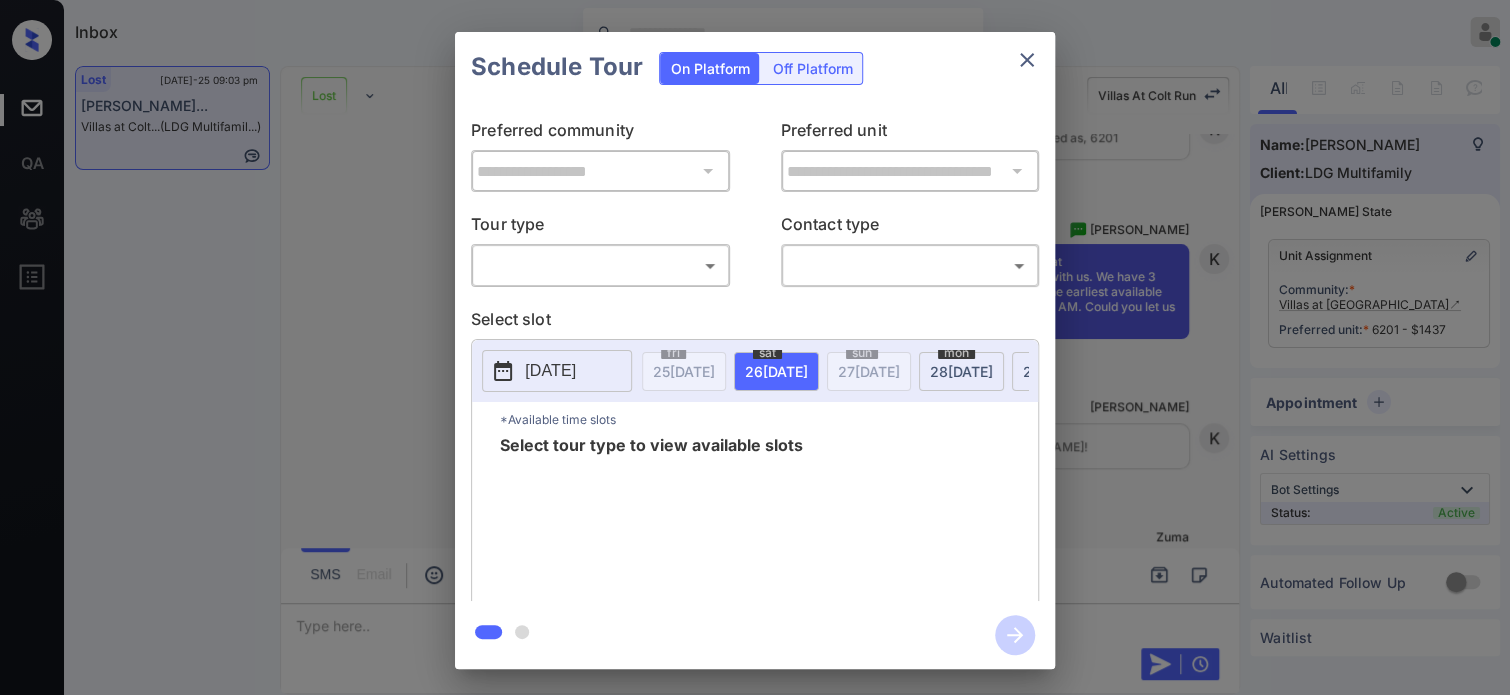 click on "Inbox Hope Jatap Online Set yourself   offline Set yourself   on break Profile Switch to  dark  mode Sign out Lost Jul-25 09:03 pm   Marivel Marque... Villas at Colt...  (LDG Multifamil...) Lost Lead Sentiment: Angry Upon sliding the acknowledgement:  Lead will move to lost stage. * ​ SMS and call option will be set to opt out. AFM will be turned off for the lead. Villas At Colt Run New Message Zuma Lead transferred to leasing agent: kelsey Jul 25, 2025 07:44 pm  Sync'd w  knock Z New Message Agent Lead created via webhook in Inbound stage. Jul 25, 2025 07:44 pm A New Message Agent AFM Request sent to Kelsey. Jul 25, 2025 07:44 pm A New Message Agent Notes Note: Structured Note:
Move In Date: 2025-08-22
Bedroom: 3
Jul 25, 2025 07:44 pm A New Message Kelsey Lead Details Updated
BedRoom: 3
Jul 25, 2025 07:44 pm K New Message Kelsey Lead Details Updated
Move In Date:  22-8-2025
Jul 25, 2025 07:44 pm K New Message Kelsey A preferred unit has been added as, 6201 Jul 25, 2025 07:44 pm K New Message   K" at bounding box center (755, 347) 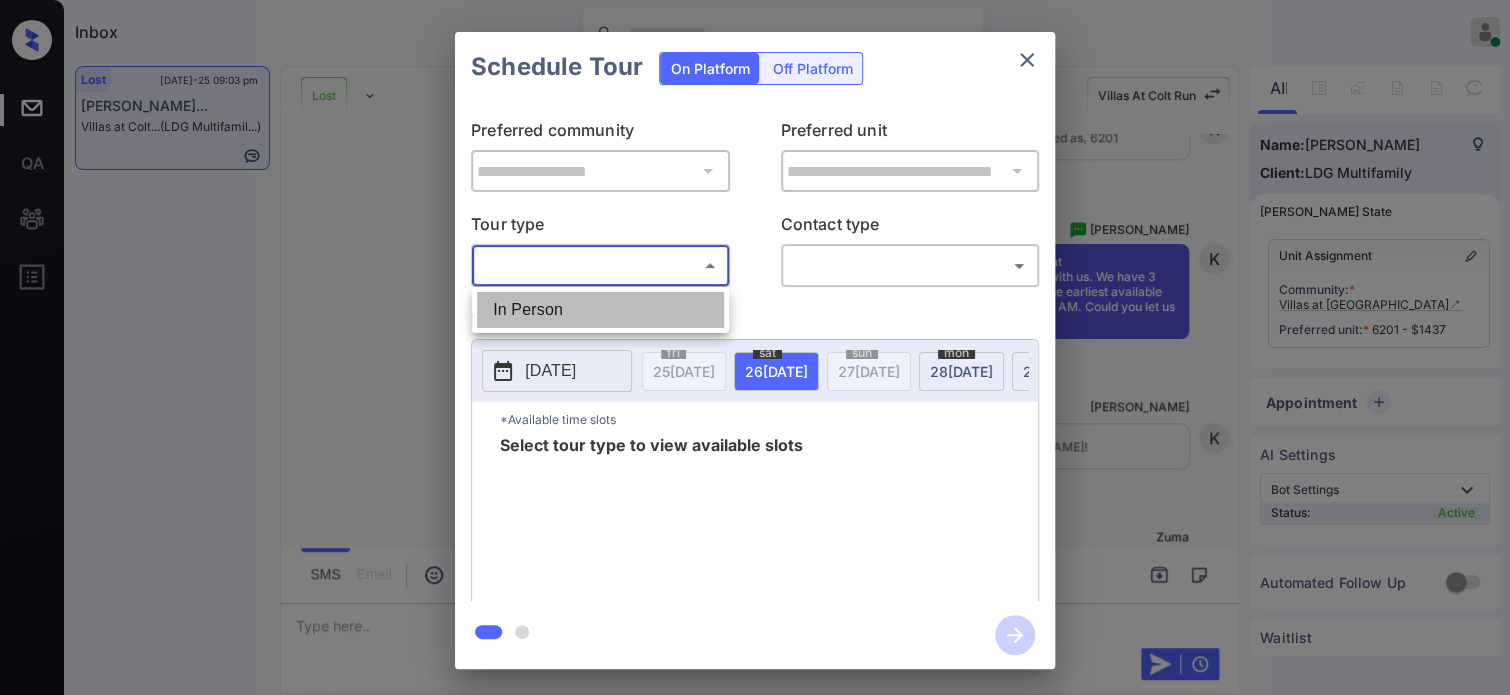 click on "In Person" at bounding box center (600, 310) 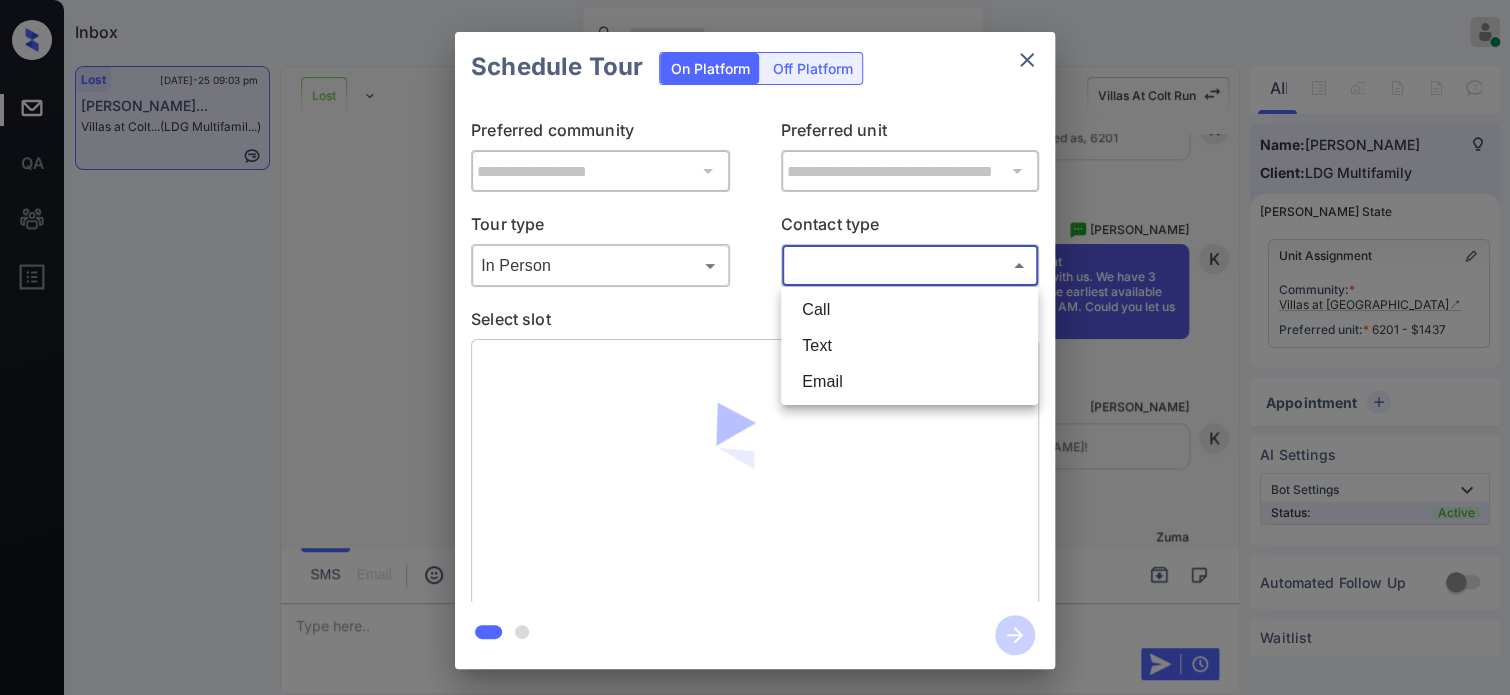 click on "Inbox Hope Jatap Online Set yourself   offline Set yourself   on break Profile Switch to  dark  mode Sign out Lost Jul-25 09:03 pm   Marivel Marque... Villas at Colt...  (LDG Multifamil...) Lost Lead Sentiment: Angry Upon sliding the acknowledgement:  Lead will move to lost stage. * ​ SMS and call option will be set to opt out. AFM will be turned off for the lead. Villas At Colt Run New Message Zuma Lead transferred to leasing agent: kelsey Jul 25, 2025 07:44 pm  Sync'd w  knock Z New Message Agent Lead created via webhook in Inbound stage. Jul 25, 2025 07:44 pm A New Message Agent AFM Request sent to Kelsey. Jul 25, 2025 07:44 pm A New Message Agent Notes Note: Structured Note:
Move In Date: 2025-08-22
Bedroom: 3
Jul 25, 2025 07:44 pm A New Message Kelsey Lead Details Updated
BedRoom: 3
Jul 25, 2025 07:44 pm K New Message Kelsey Lead Details Updated
Move In Date:  22-8-2025
Jul 25, 2025 07:44 pm K New Message Kelsey A preferred unit has been added as, 6201 Jul 25, 2025 07:44 pm K New Message   K" at bounding box center [755, 347] 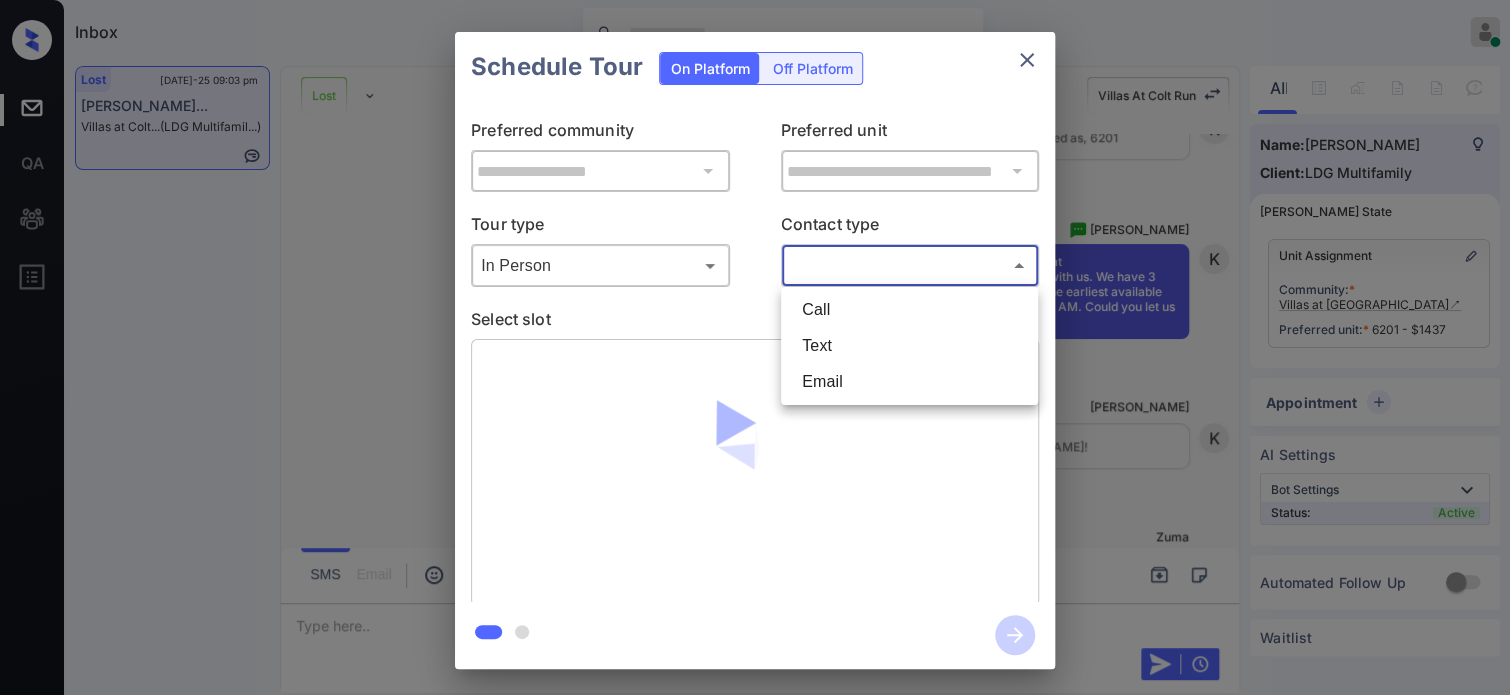 click on "Text" at bounding box center (909, 346) 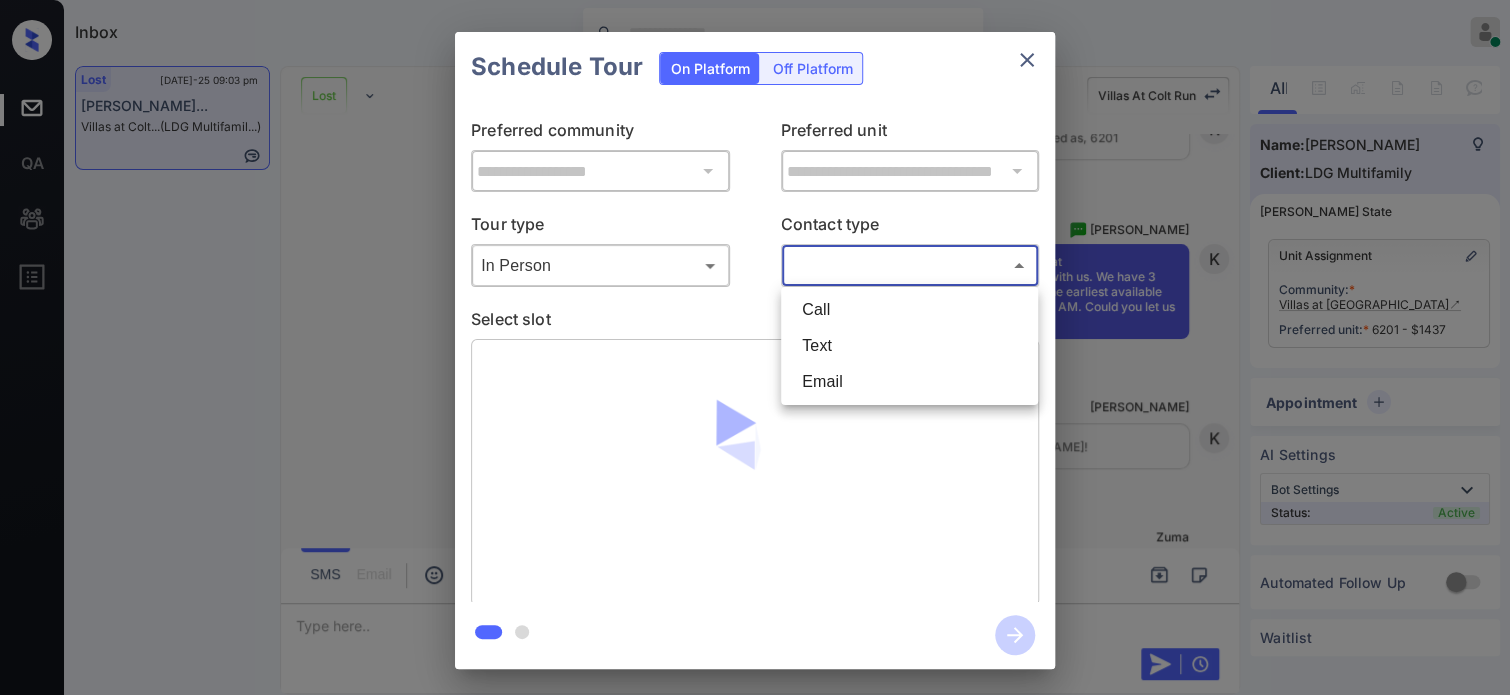 type on "****" 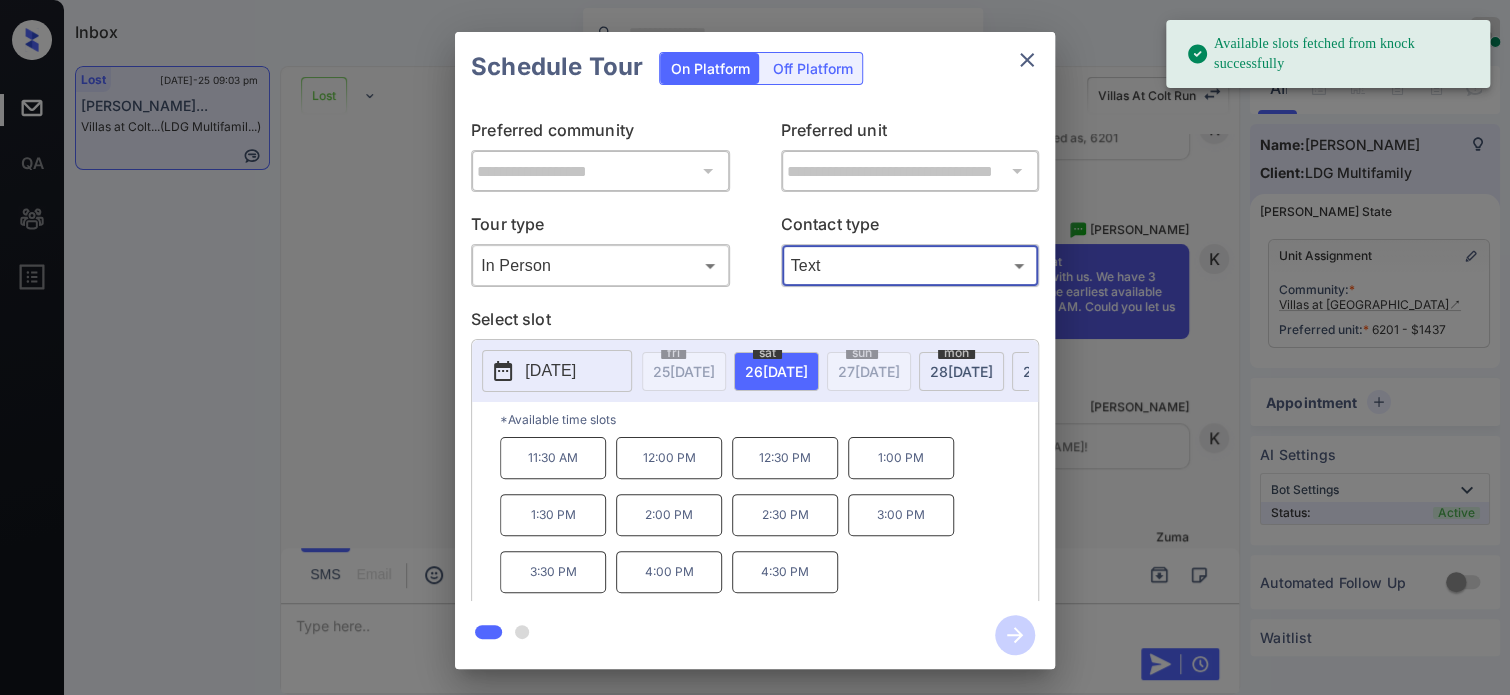 click on "11:30 AM" at bounding box center [553, 458] 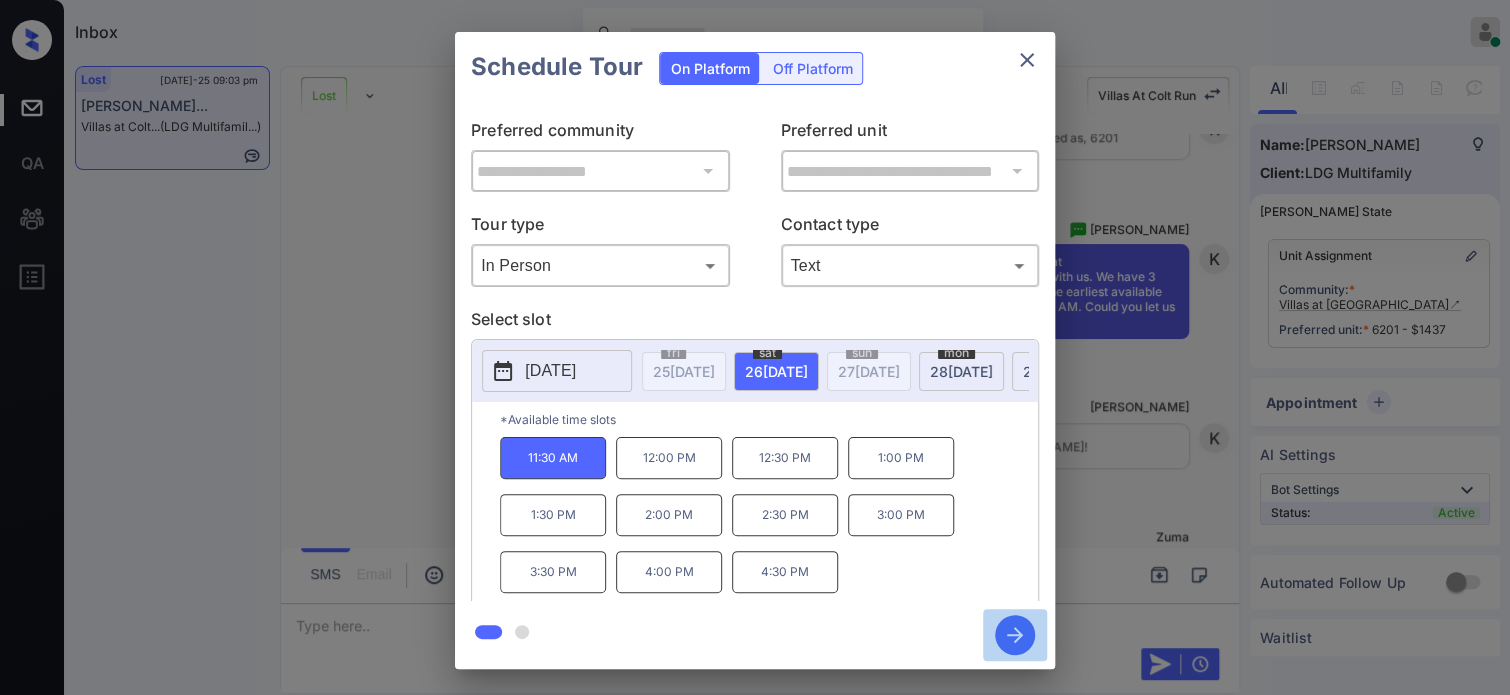 click 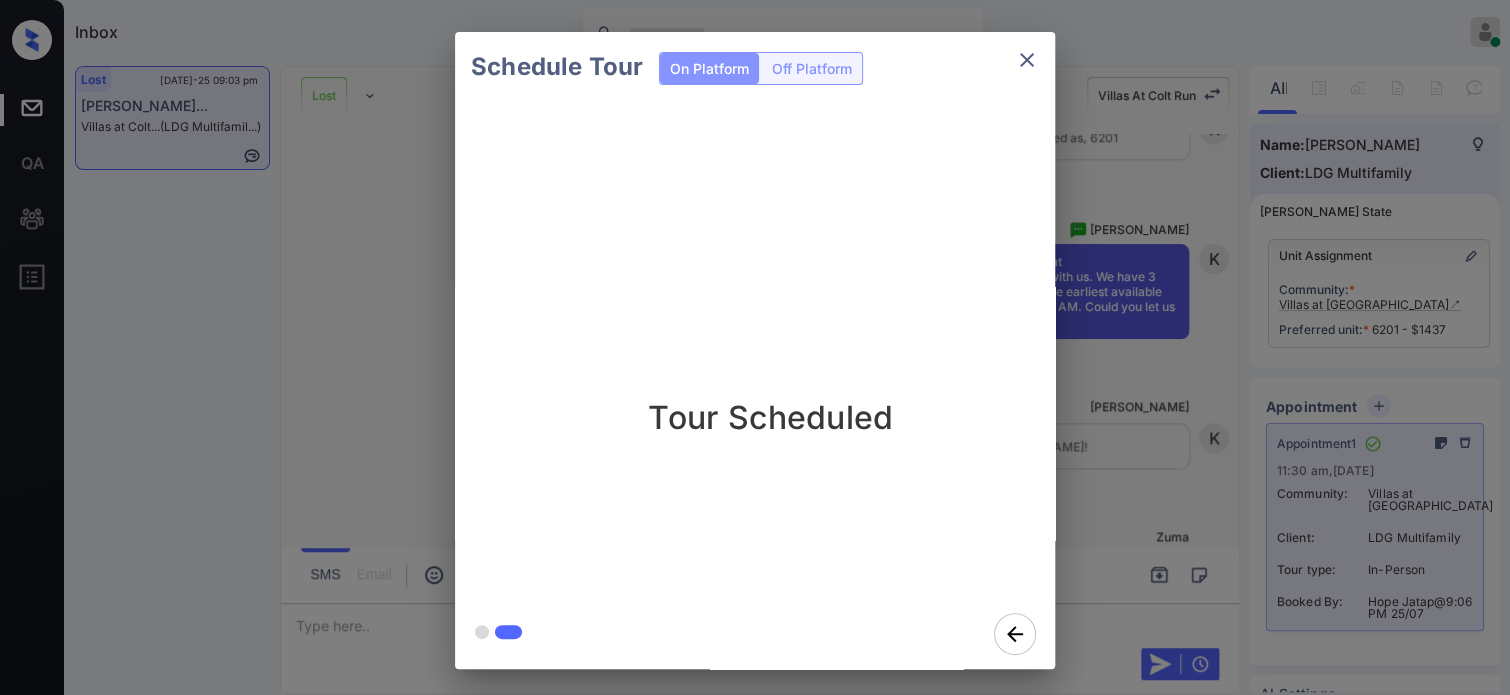 click on "Schedule Tour On Platform Off Platform Tour Scheduled" at bounding box center [755, 350] 